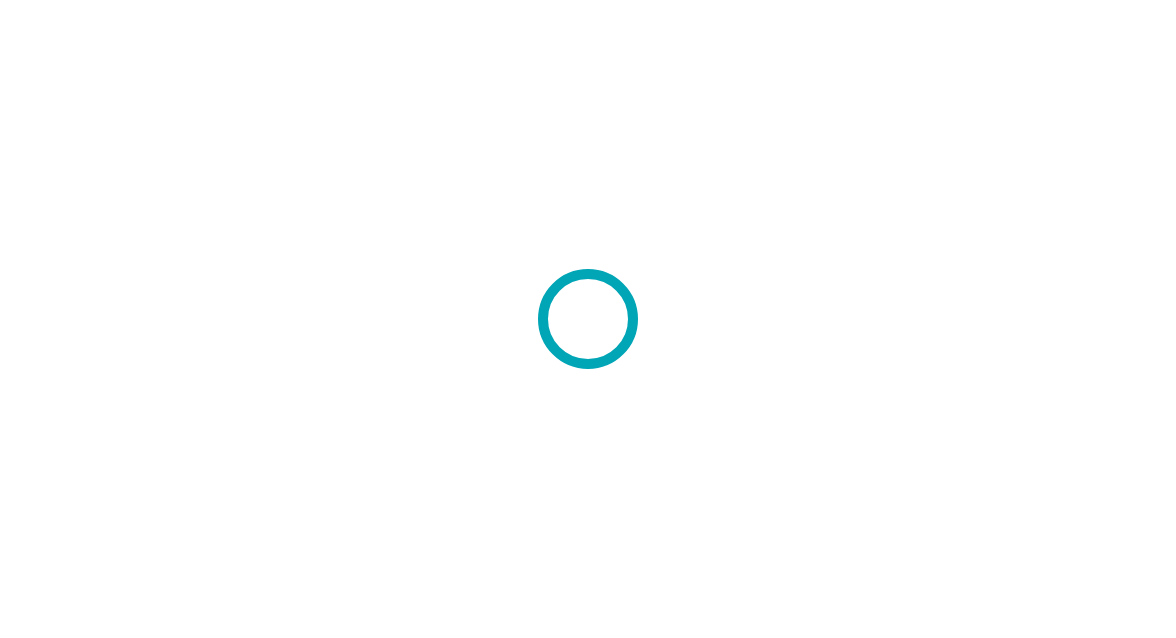 scroll, scrollTop: 0, scrollLeft: 0, axis: both 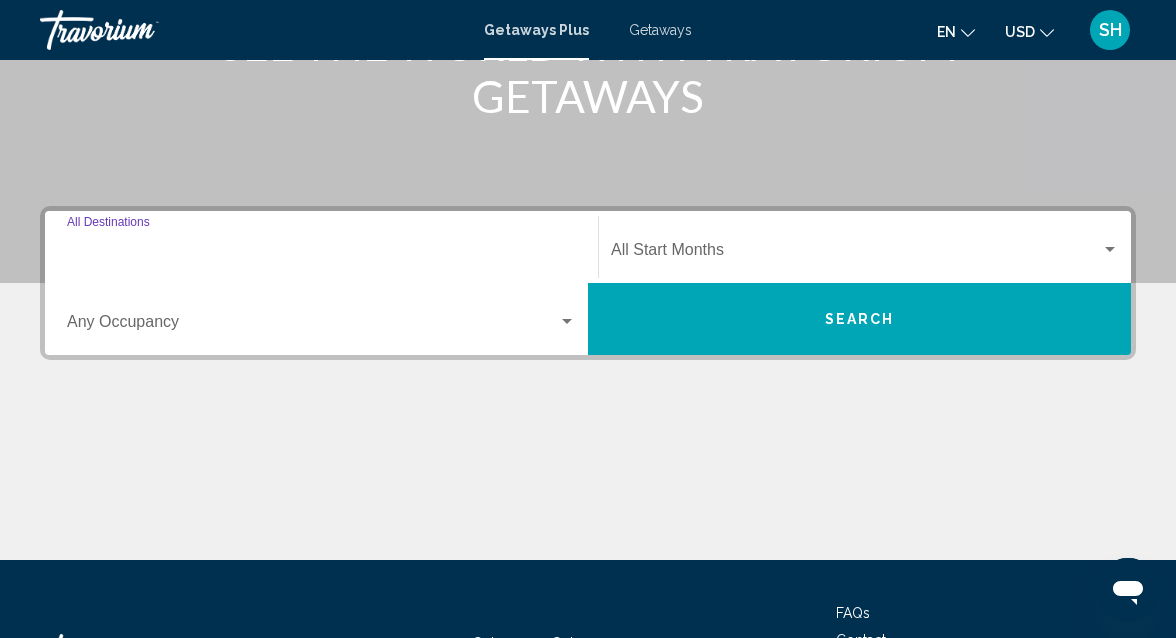 click on "Destination All Destinations" at bounding box center [321, 254] 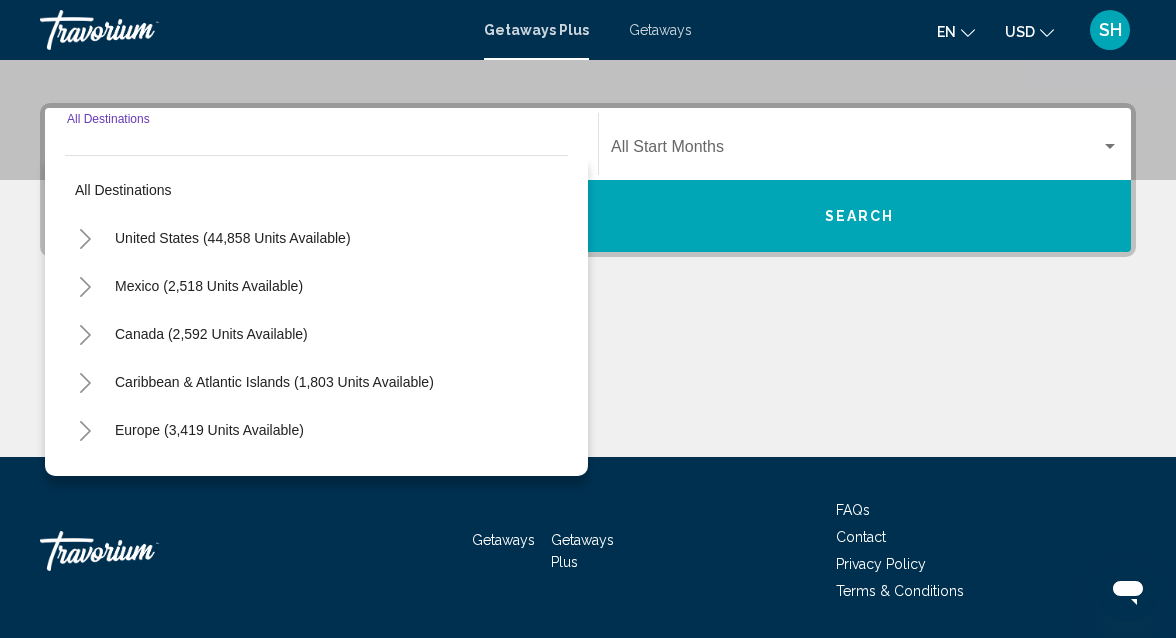 scroll, scrollTop: 458, scrollLeft: 0, axis: vertical 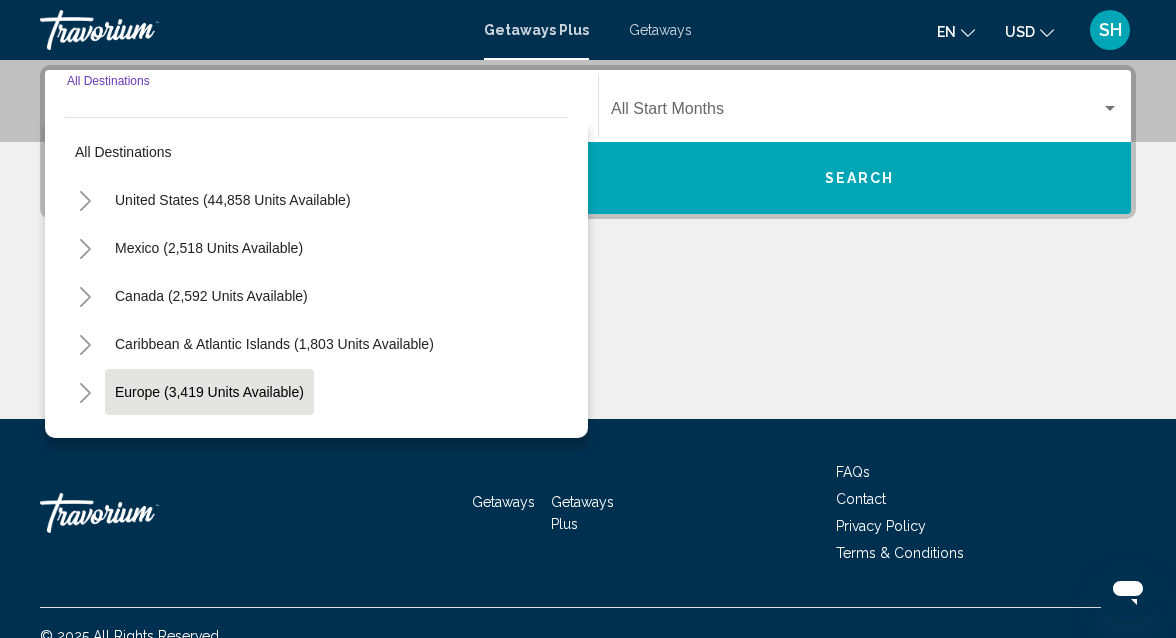 click on "Europe (3,419 units available)" at bounding box center (208, 440) 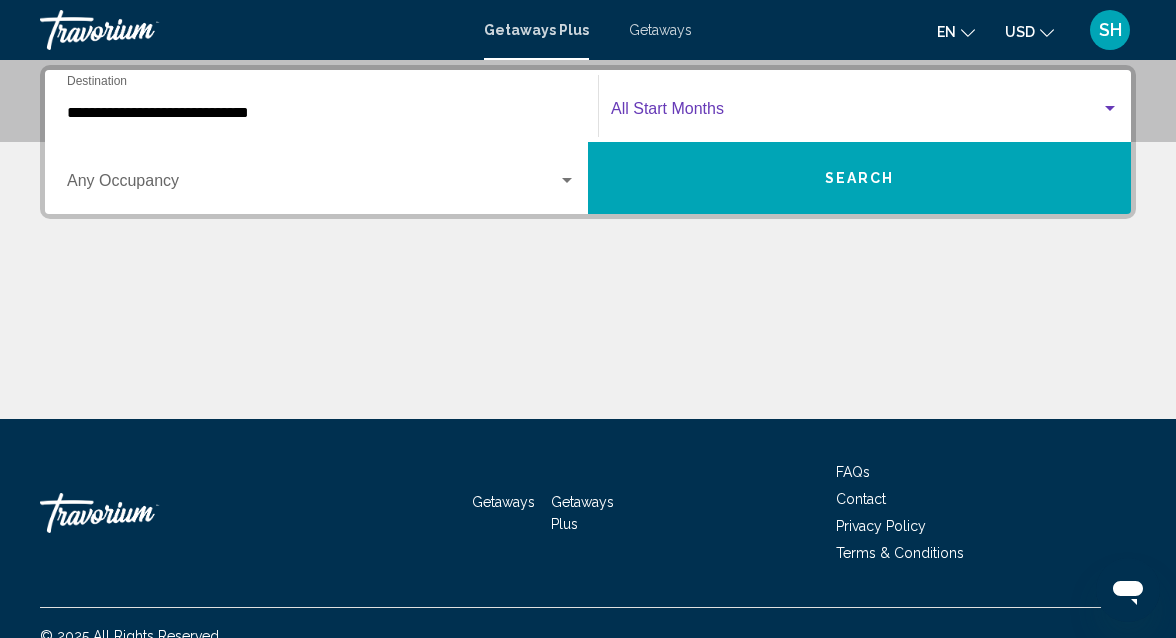 click at bounding box center (856, 113) 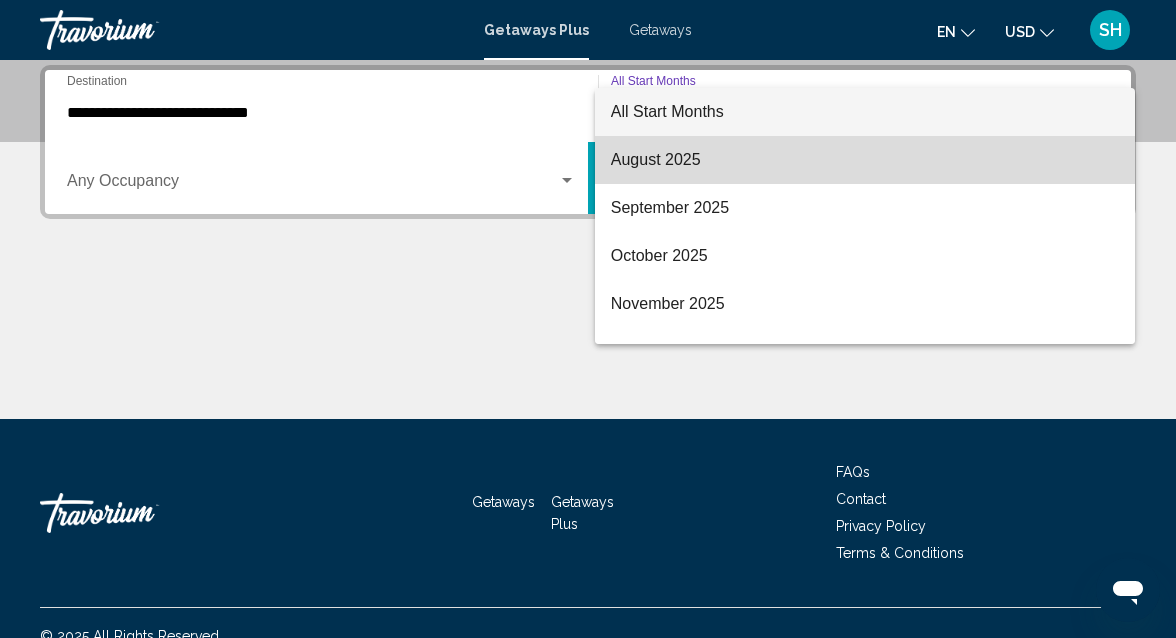 click on "August 2025" at bounding box center [865, 160] 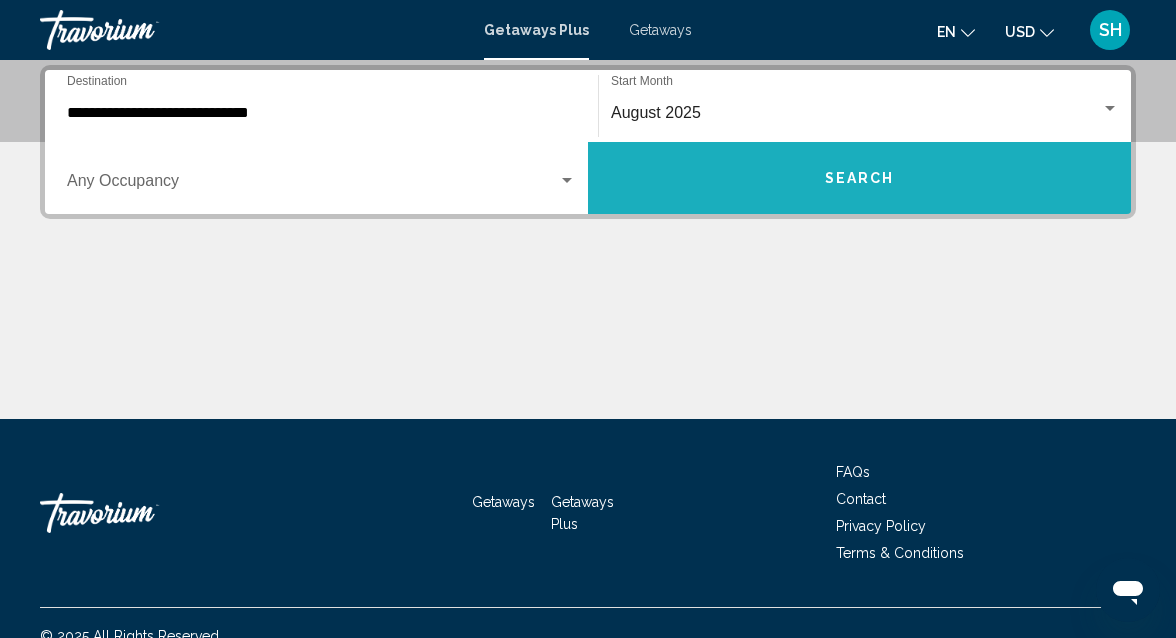 click on "Search" at bounding box center [860, 179] 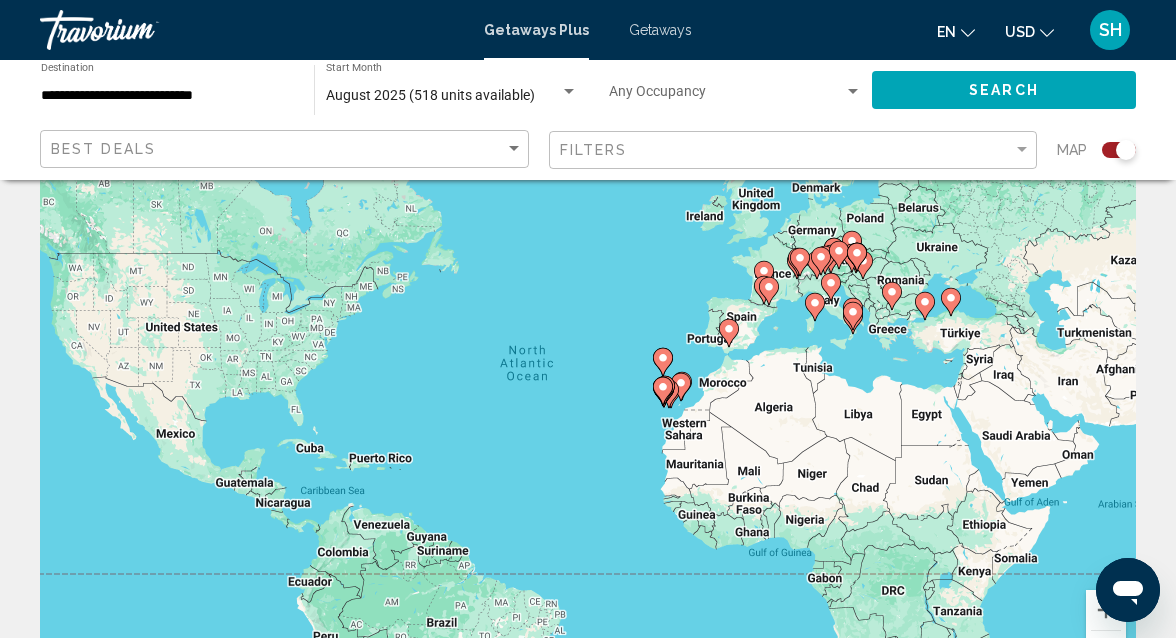 scroll, scrollTop: 0, scrollLeft: 0, axis: both 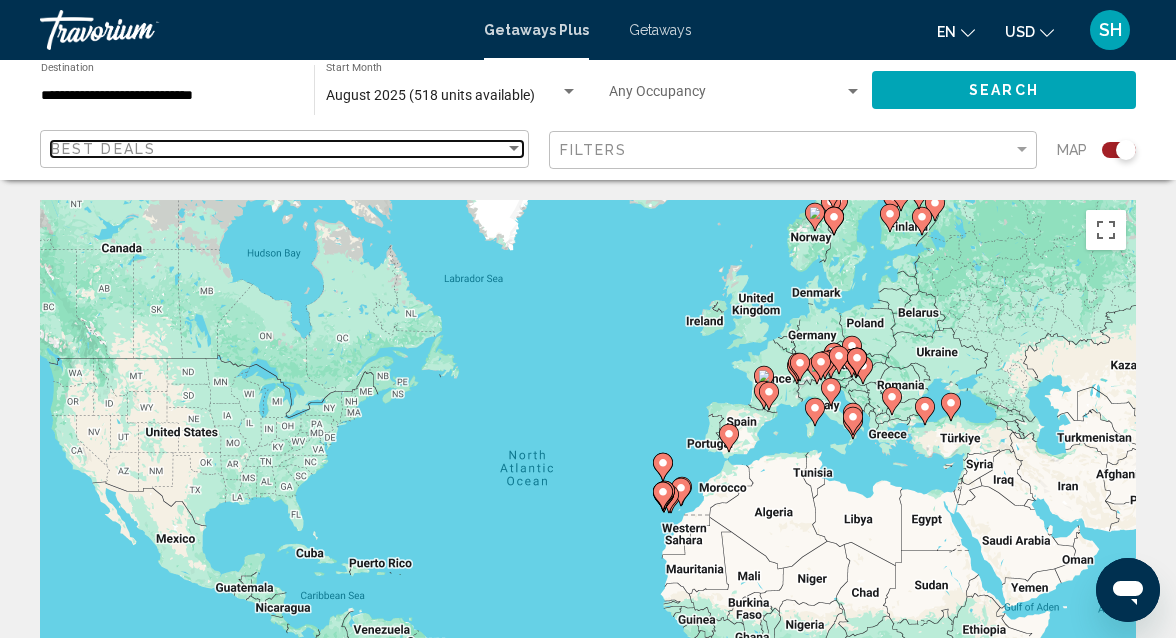 click on "Best Deals" at bounding box center [278, 149] 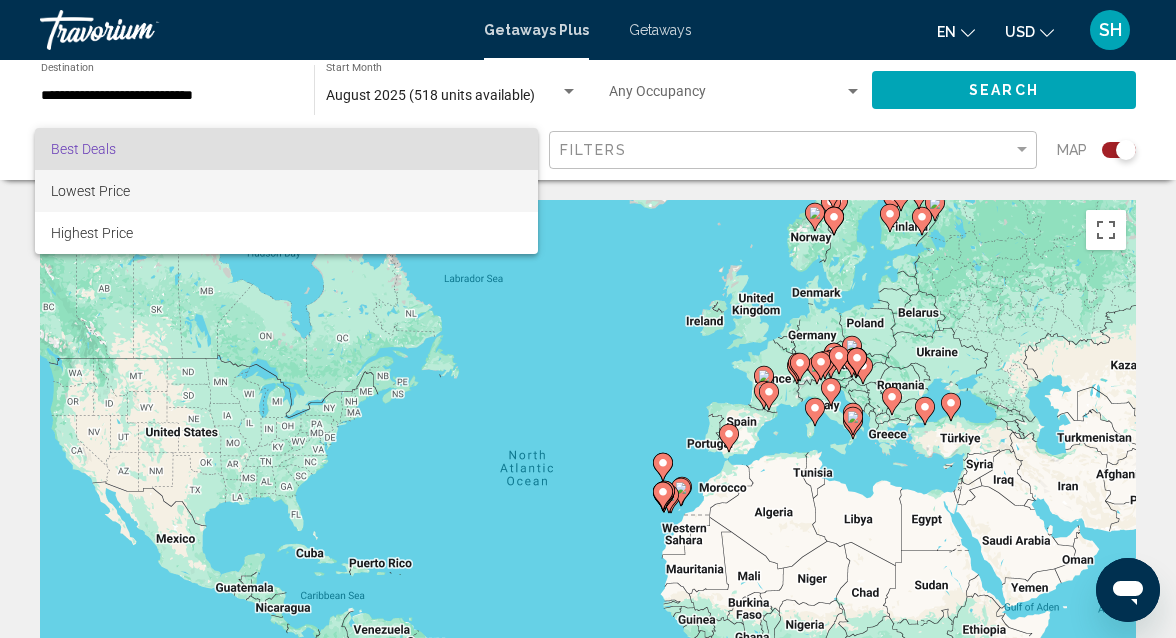 click on "Lowest Price" at bounding box center (287, 191) 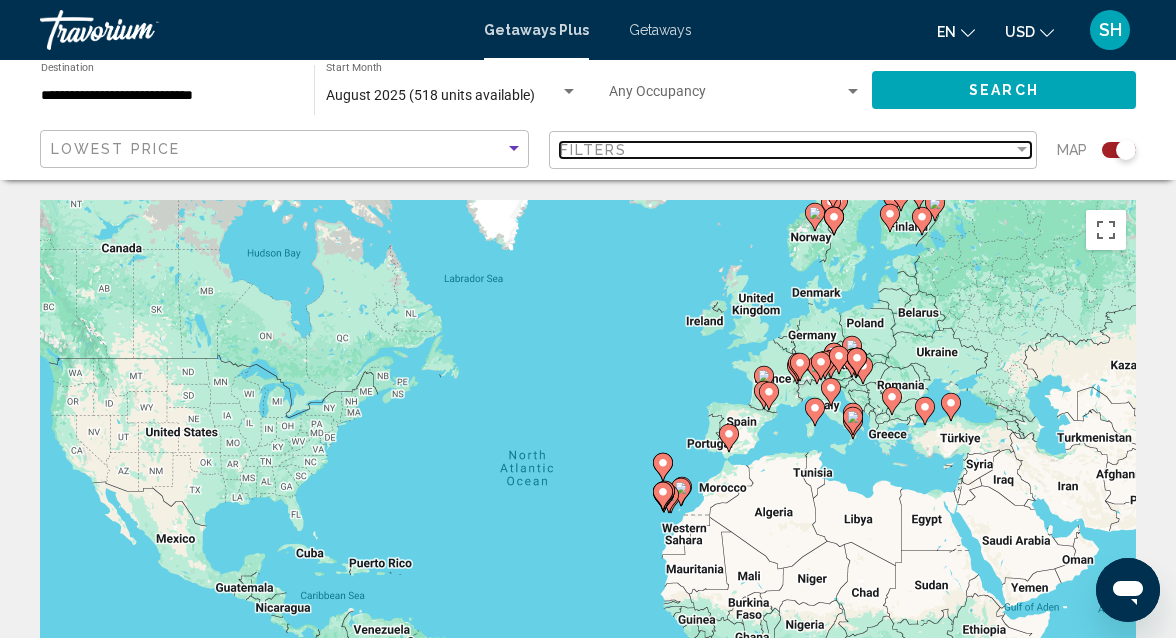 click on "Filters" at bounding box center (787, 150) 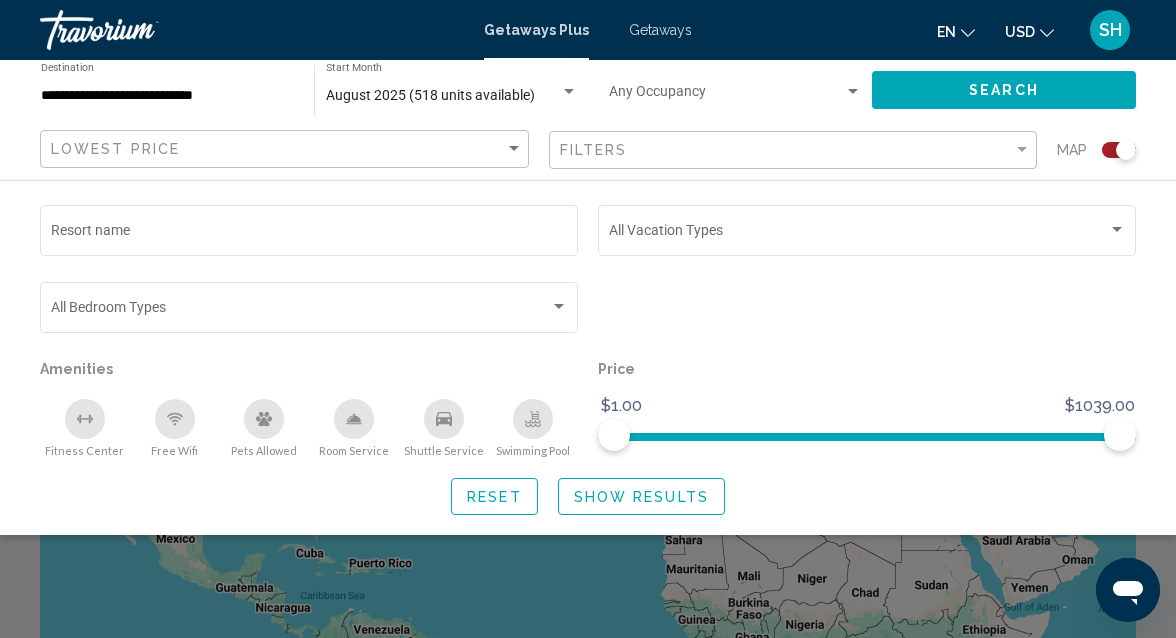 click on "Search" 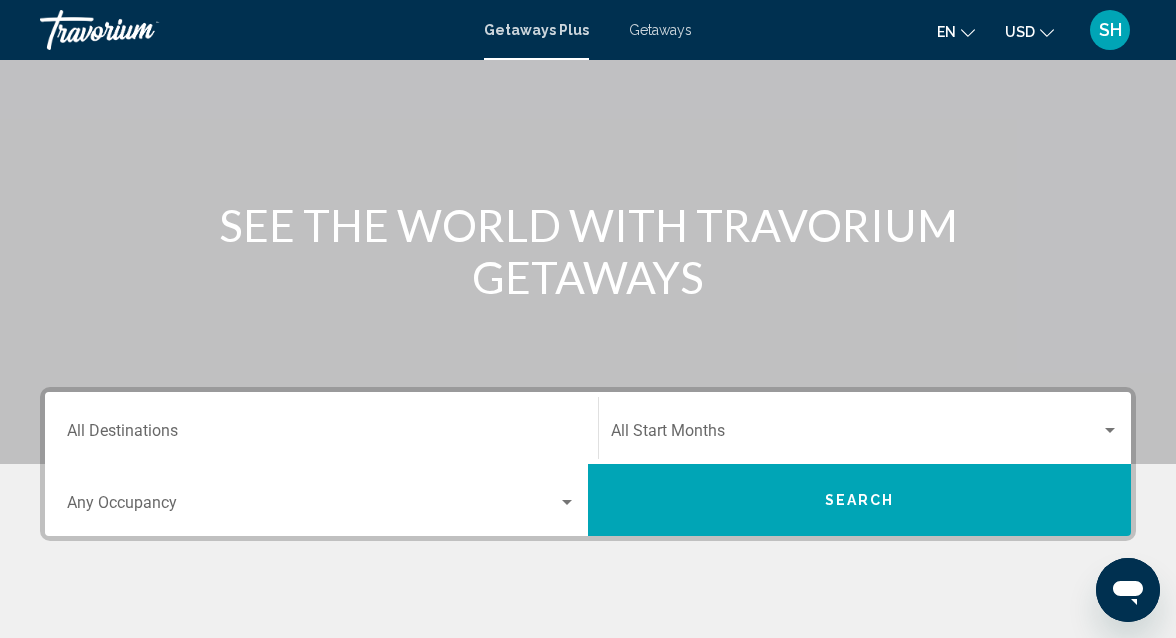 click on "Destination All Destinations" at bounding box center (321, 435) 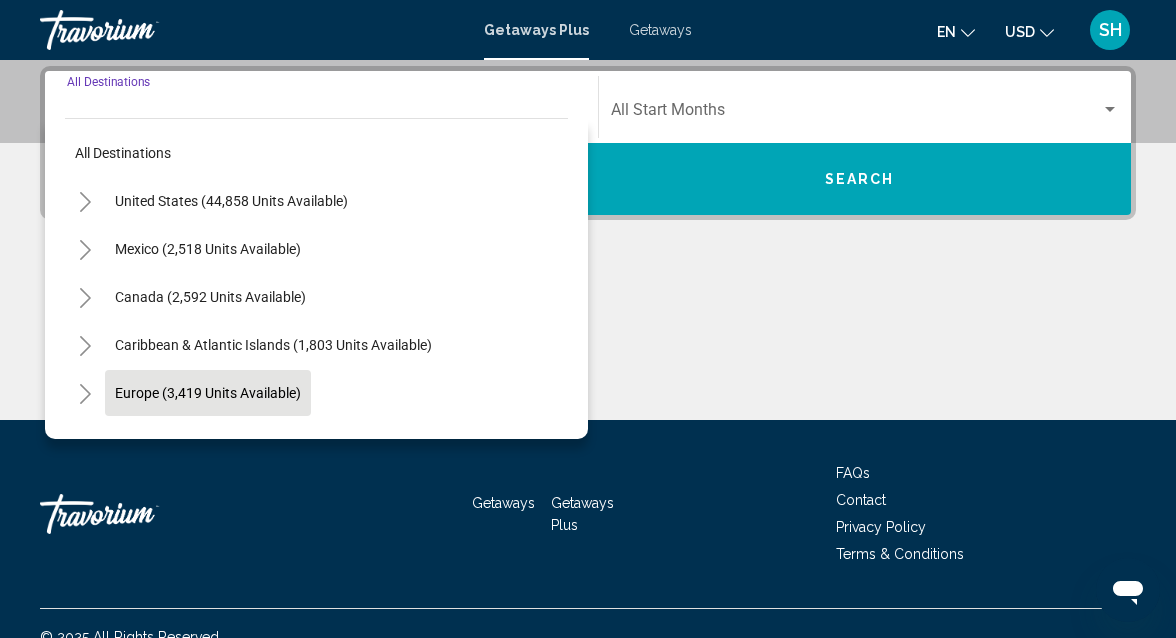 scroll, scrollTop: 458, scrollLeft: 0, axis: vertical 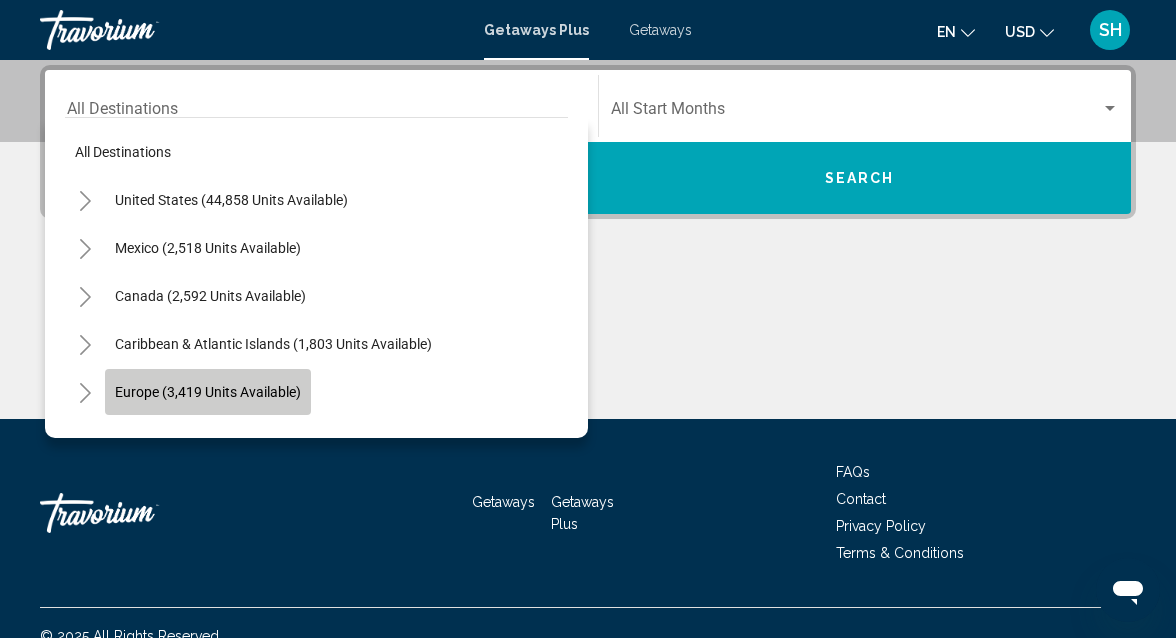 click on "Europe (3,419 units available)" 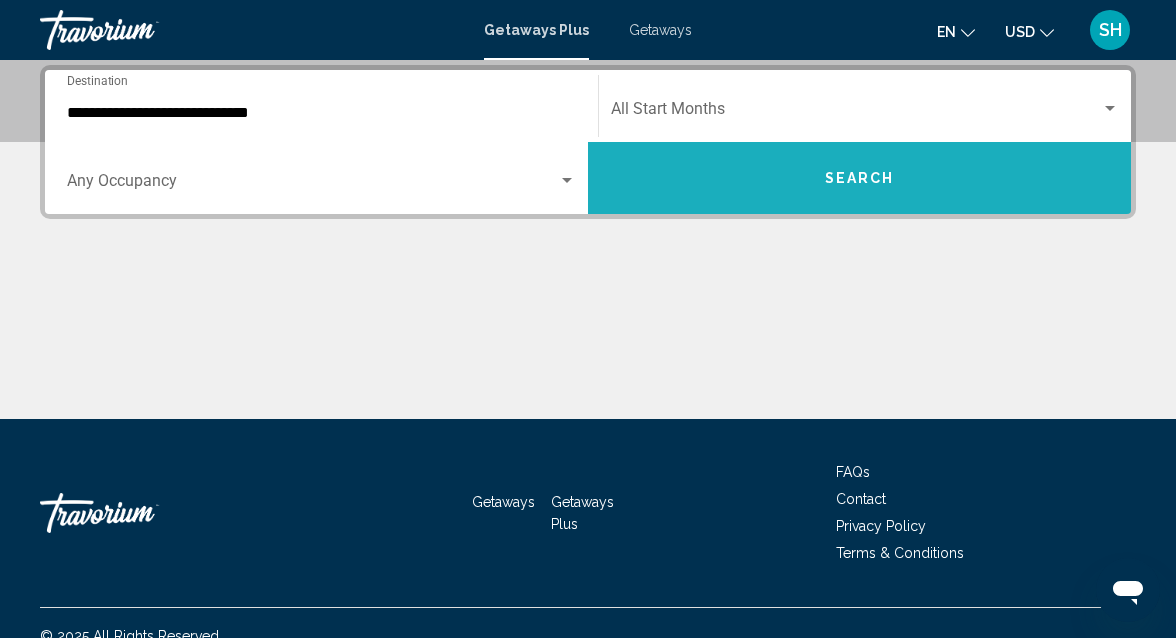 click on "Search" at bounding box center [860, 179] 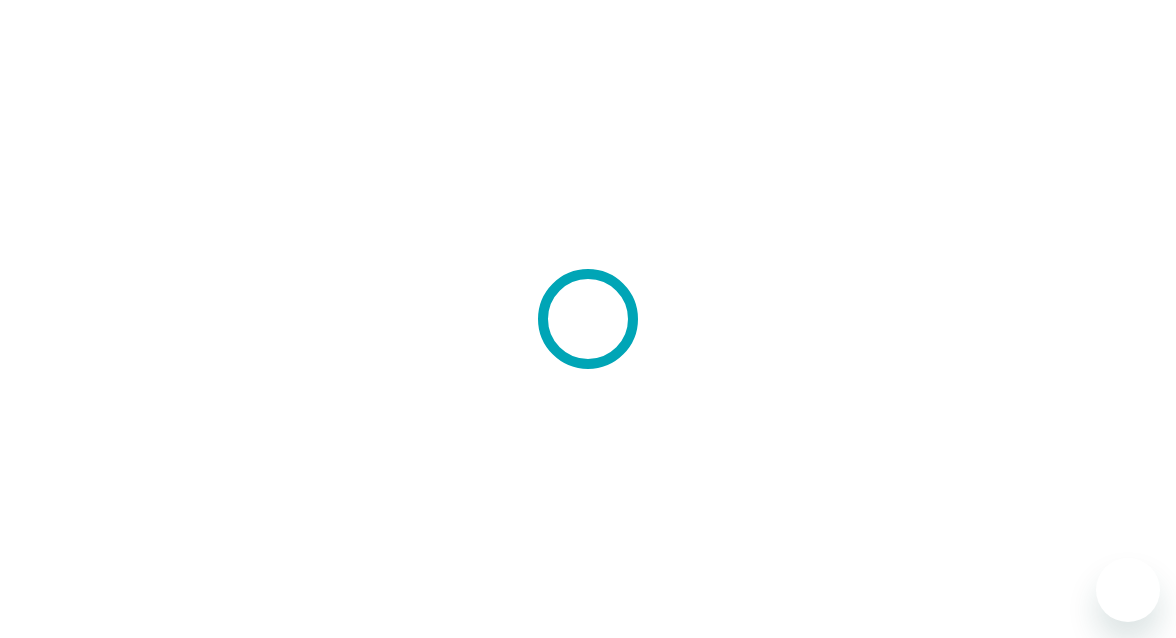 scroll, scrollTop: 0, scrollLeft: 0, axis: both 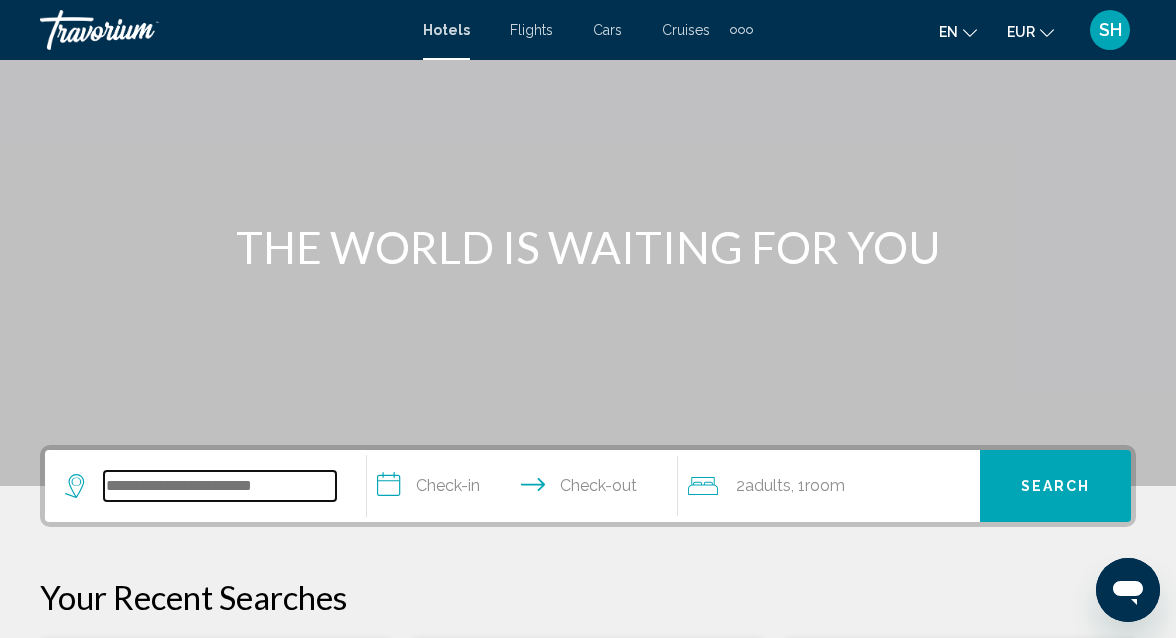 click at bounding box center [220, 486] 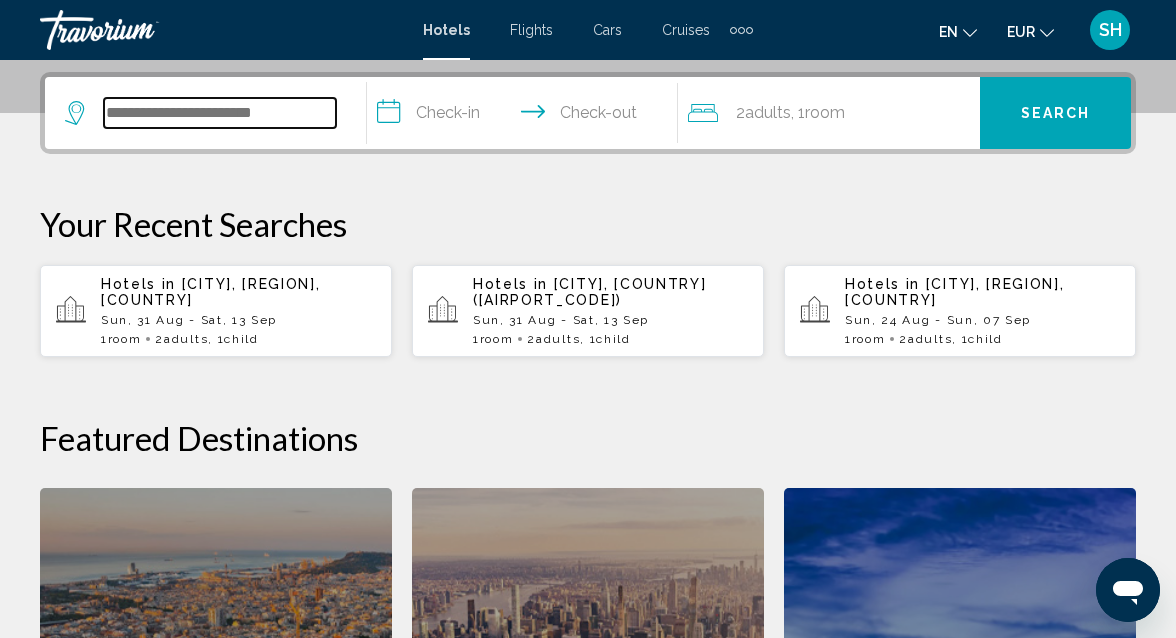 scroll, scrollTop: 494, scrollLeft: 0, axis: vertical 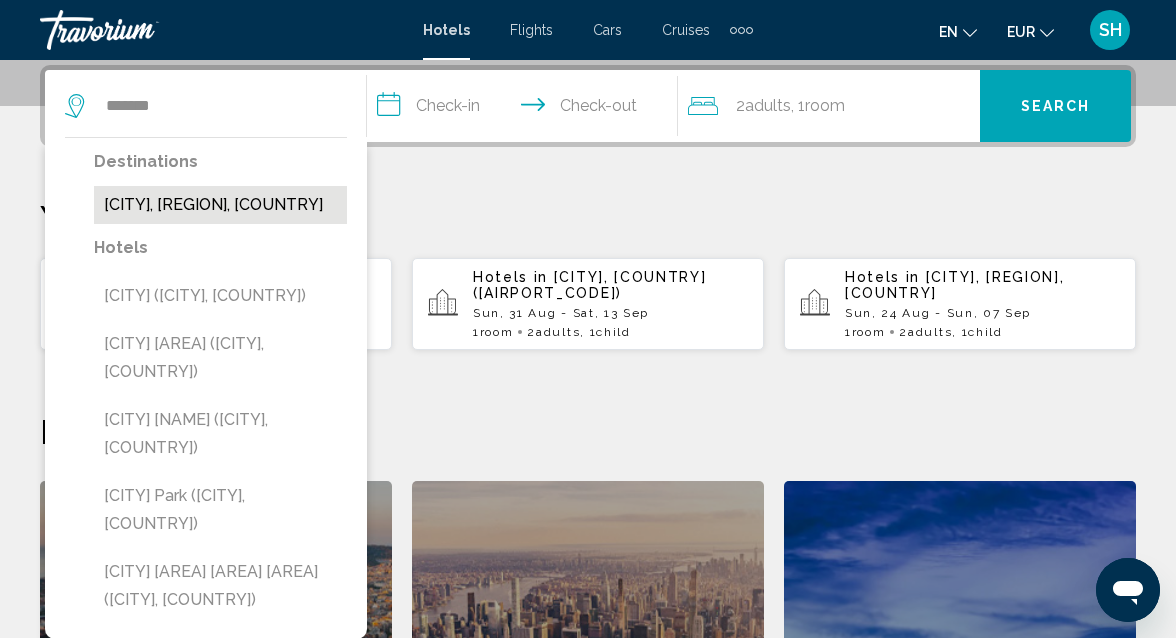 click on "[CITY], [REGION], [COUNTRY]" at bounding box center [220, 205] 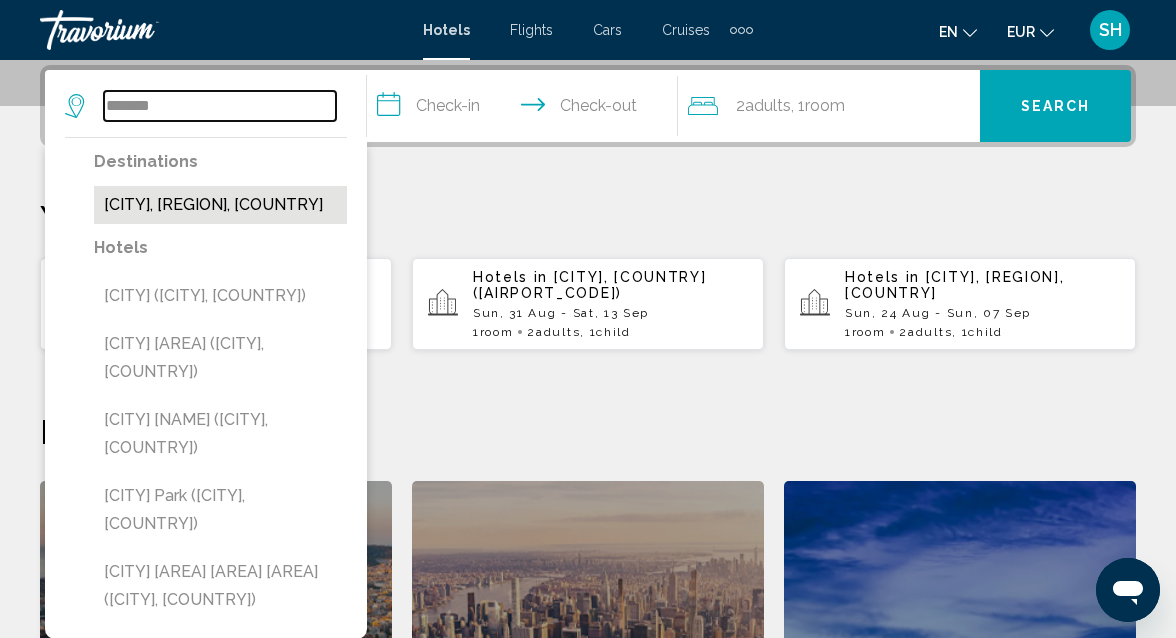 type on "**********" 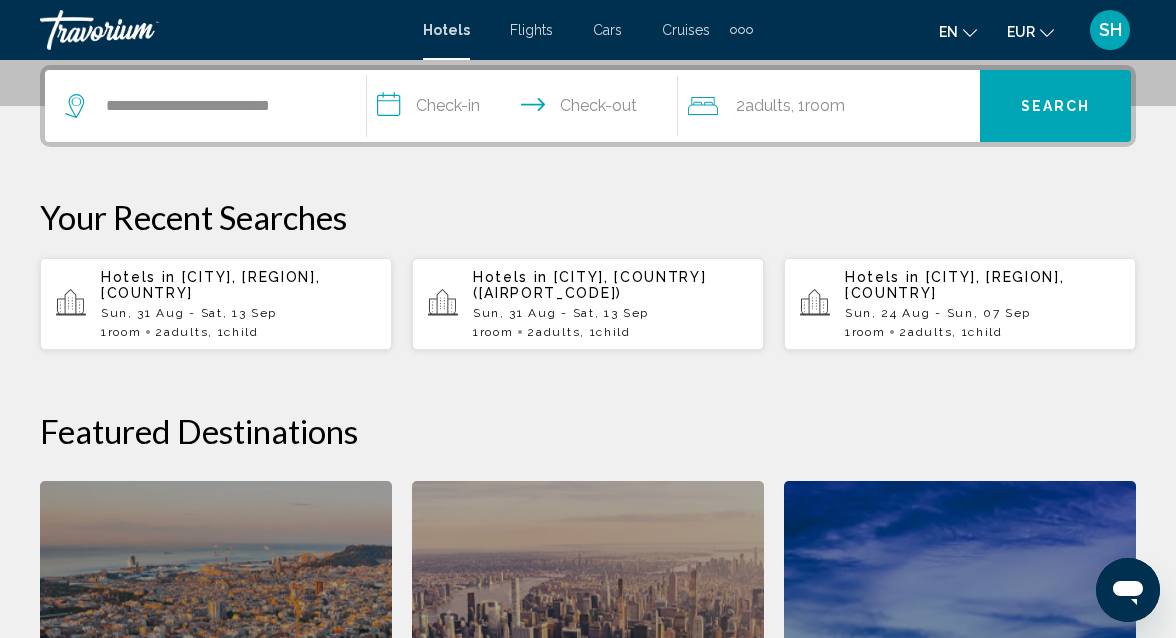click on "**********" at bounding box center [527, 109] 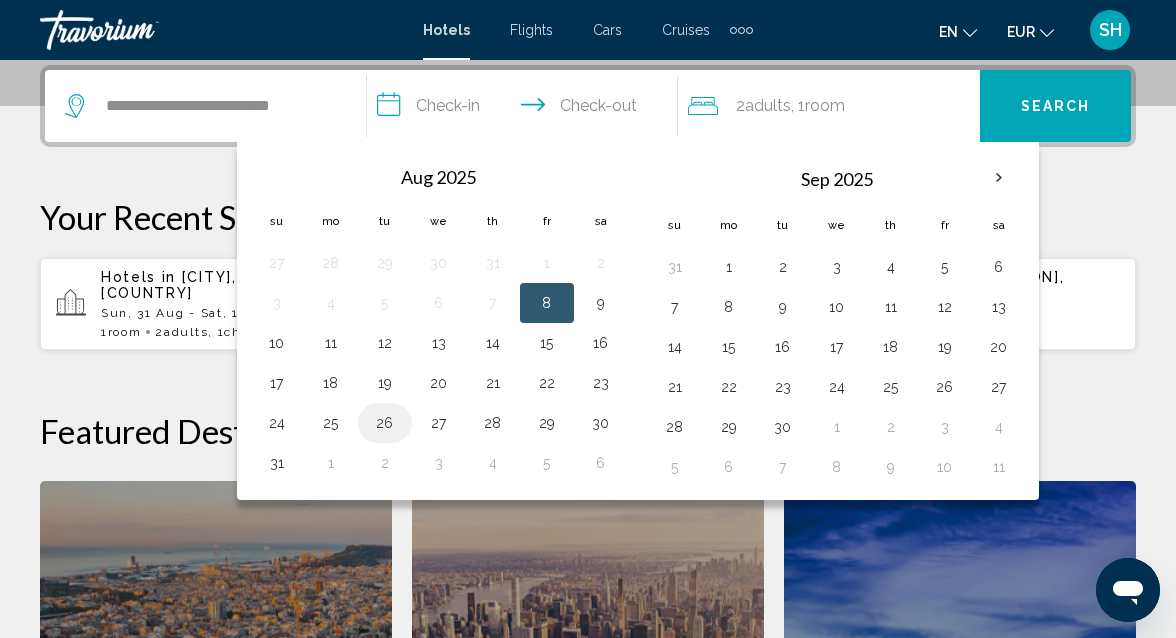click on "26" at bounding box center (385, 423) 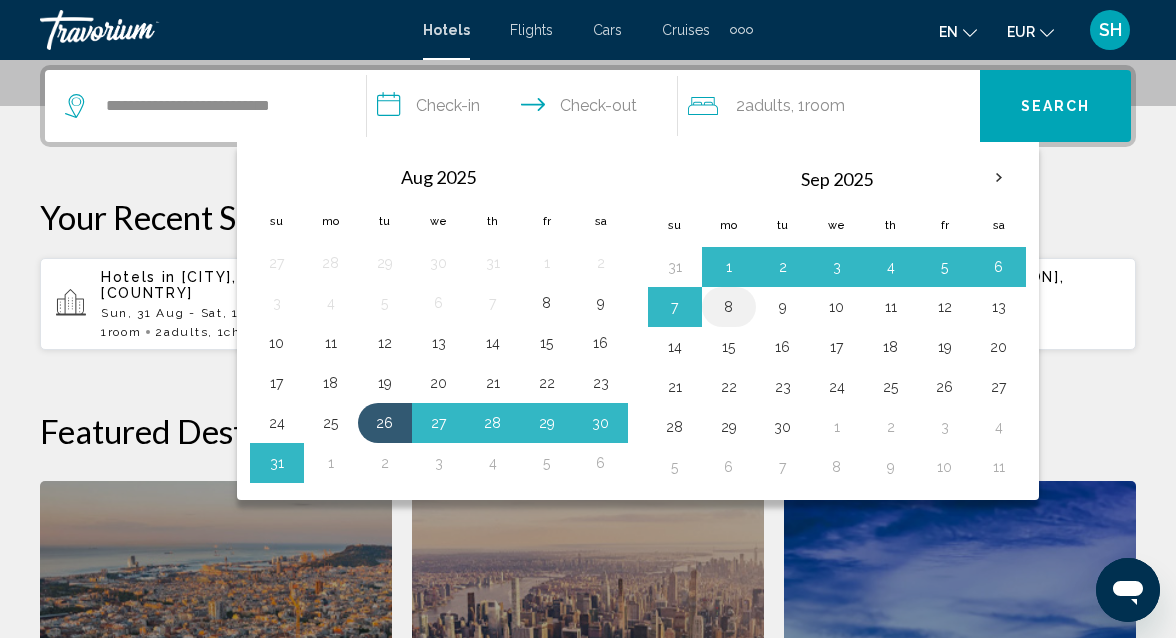 click on "8" at bounding box center [729, 307] 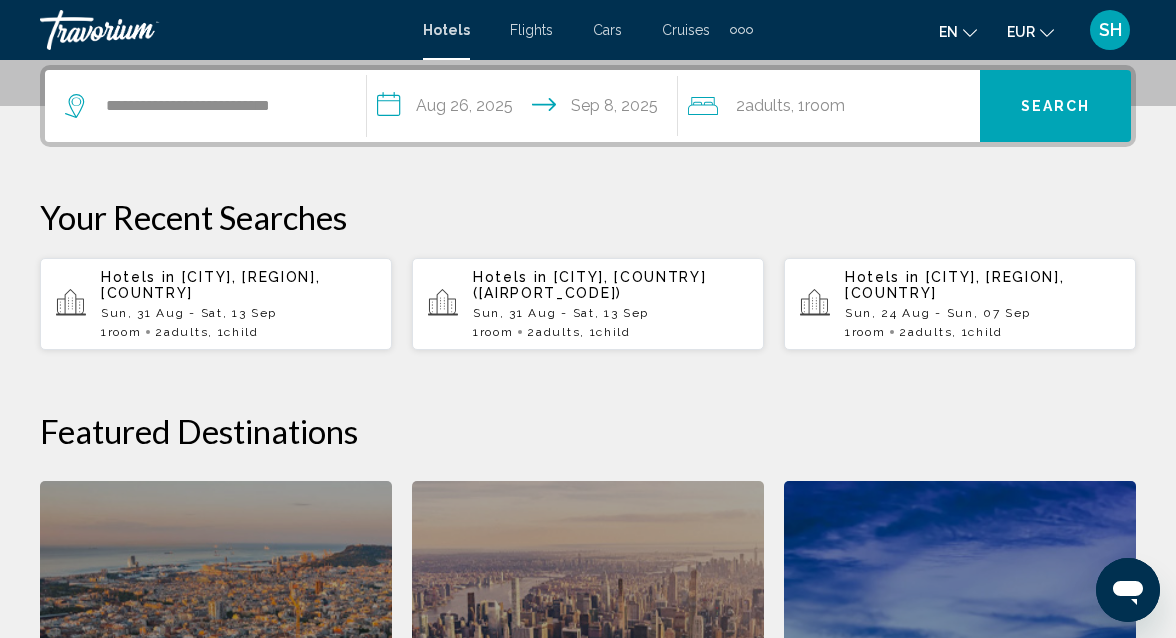 click on "2  Adult Adults , 1  Room rooms" 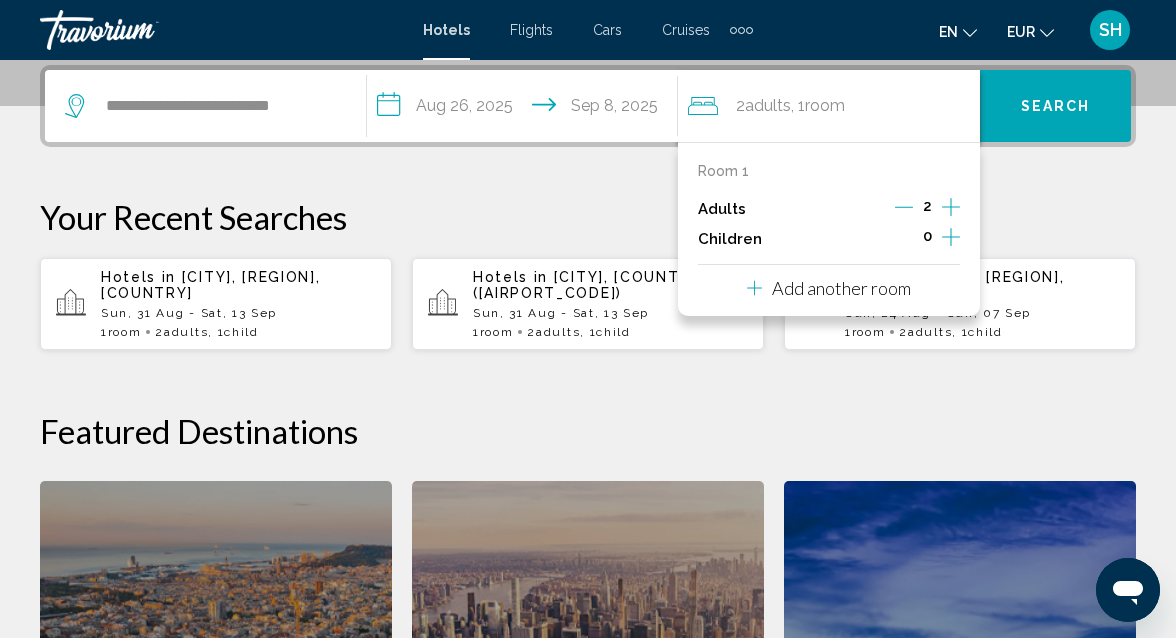 click 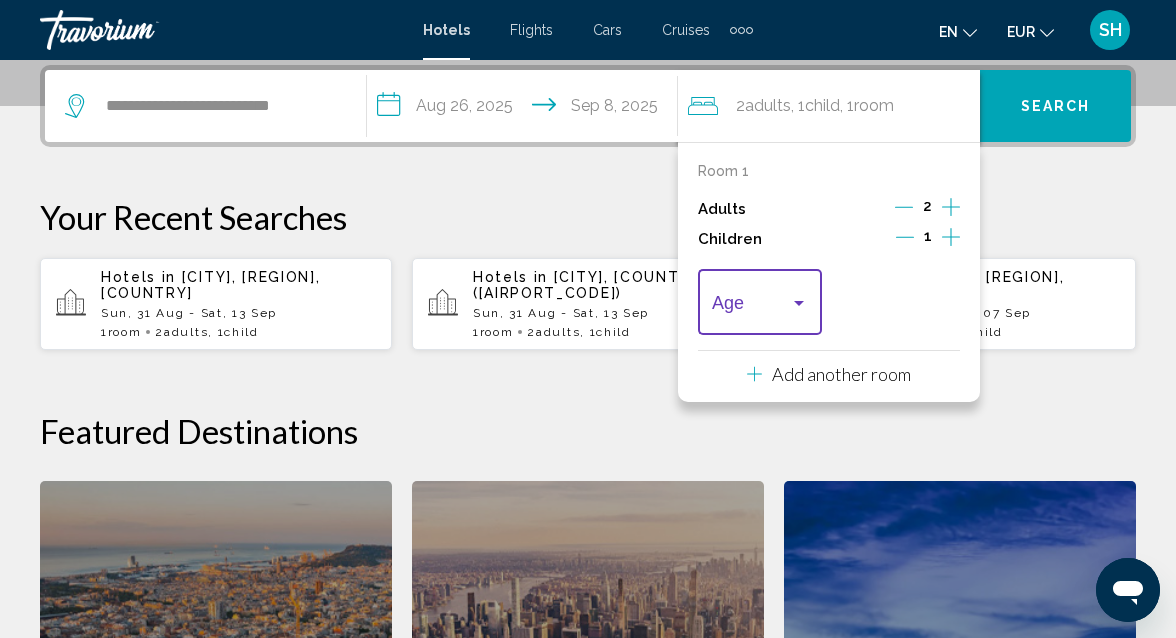 click at bounding box center [760, 307] 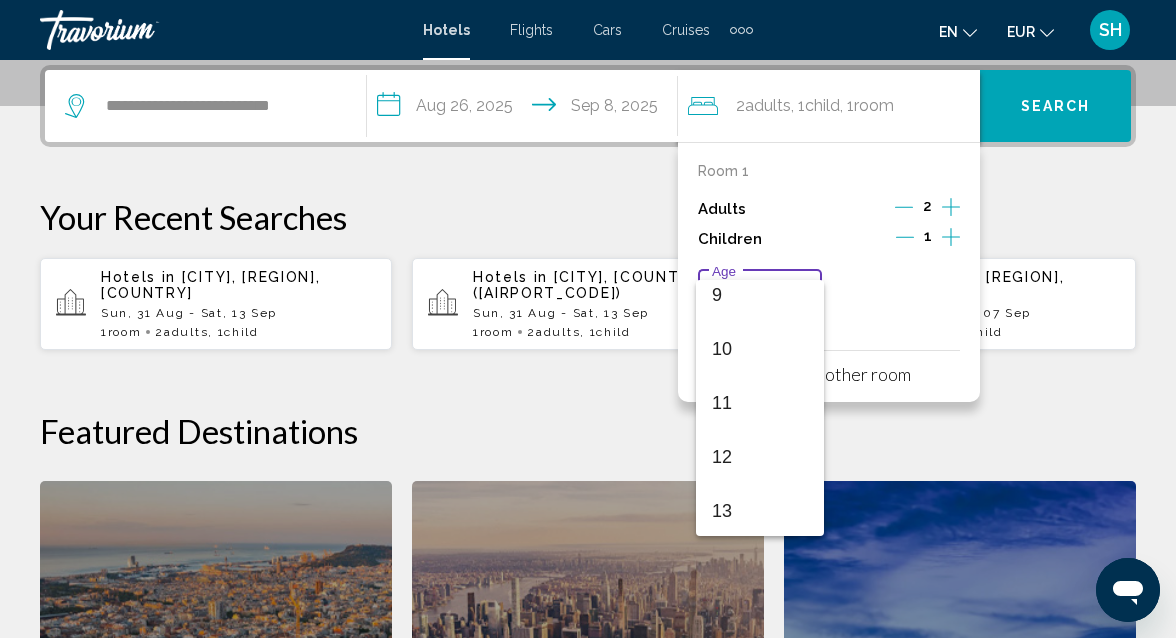 scroll, scrollTop: 527, scrollLeft: 0, axis: vertical 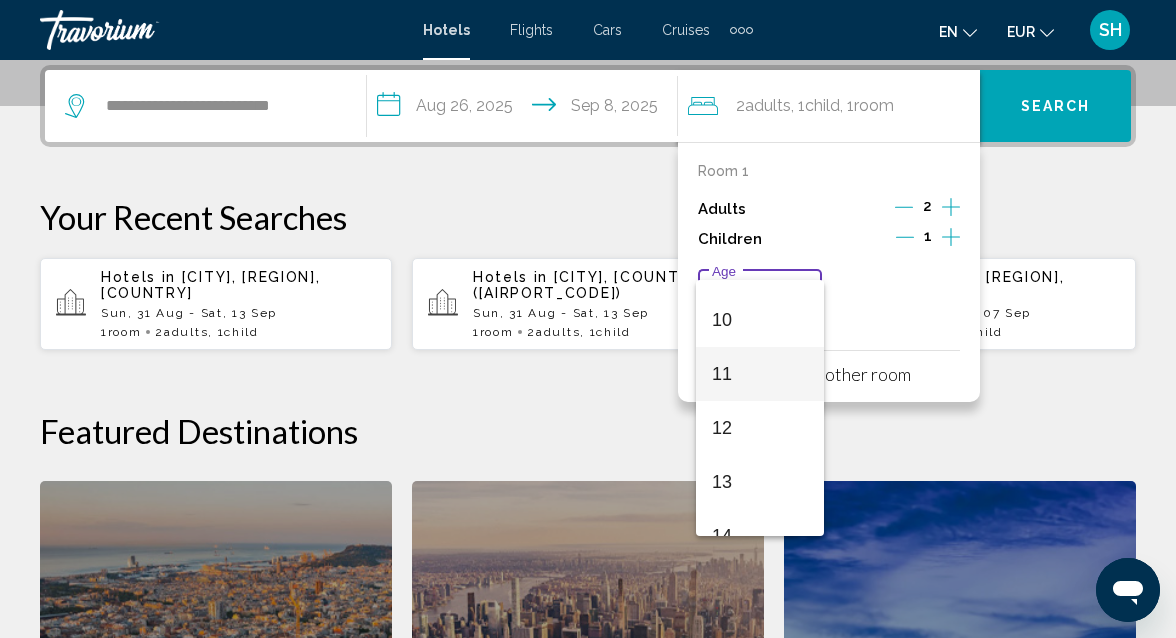 click on "11" at bounding box center [760, 374] 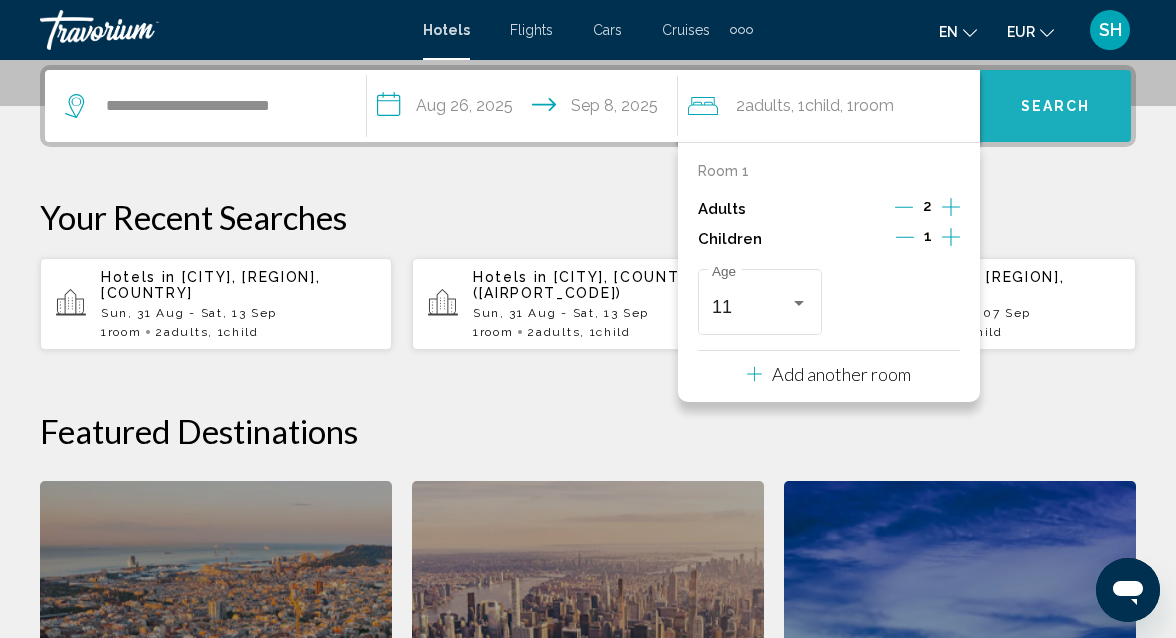 click on "Search" at bounding box center [1056, 107] 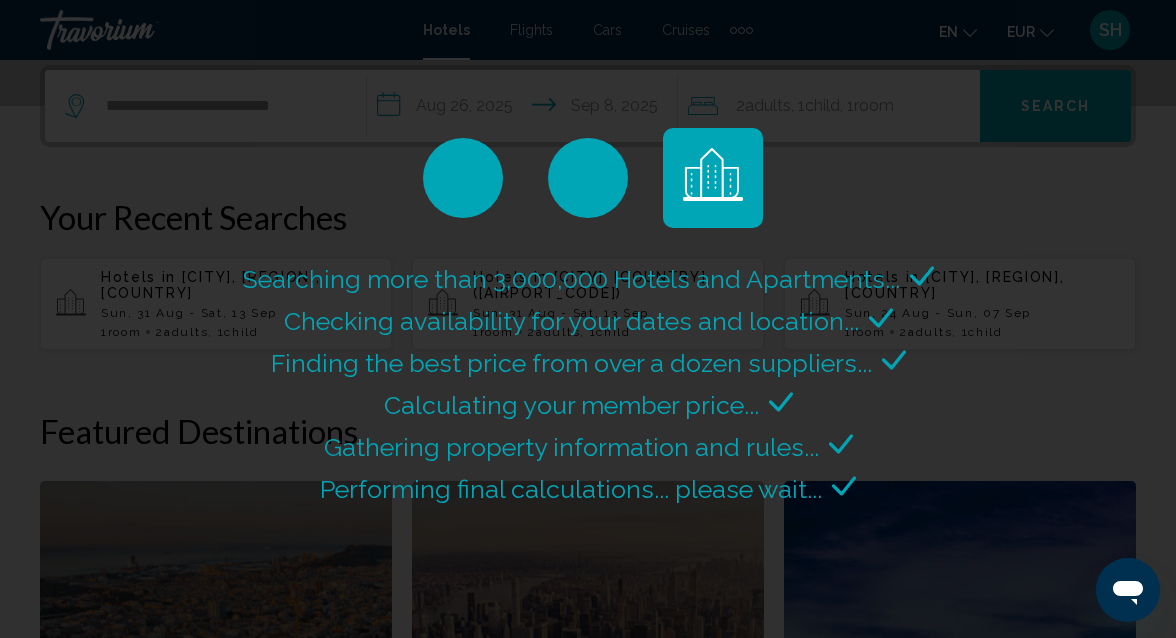 scroll, scrollTop: 0, scrollLeft: 0, axis: both 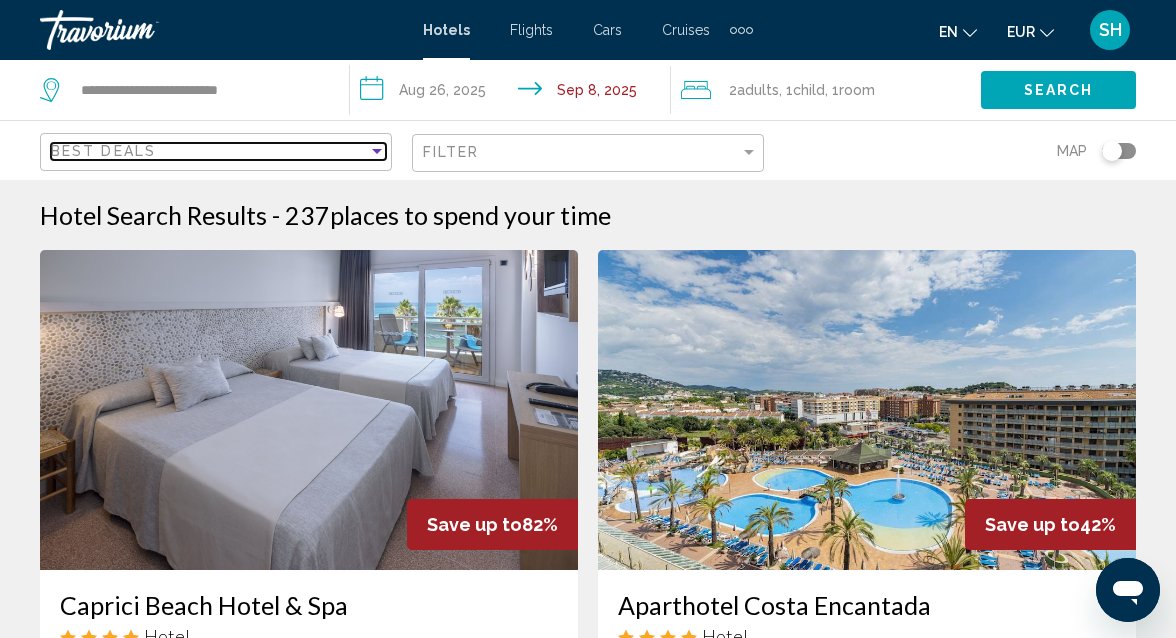 click at bounding box center (377, 151) 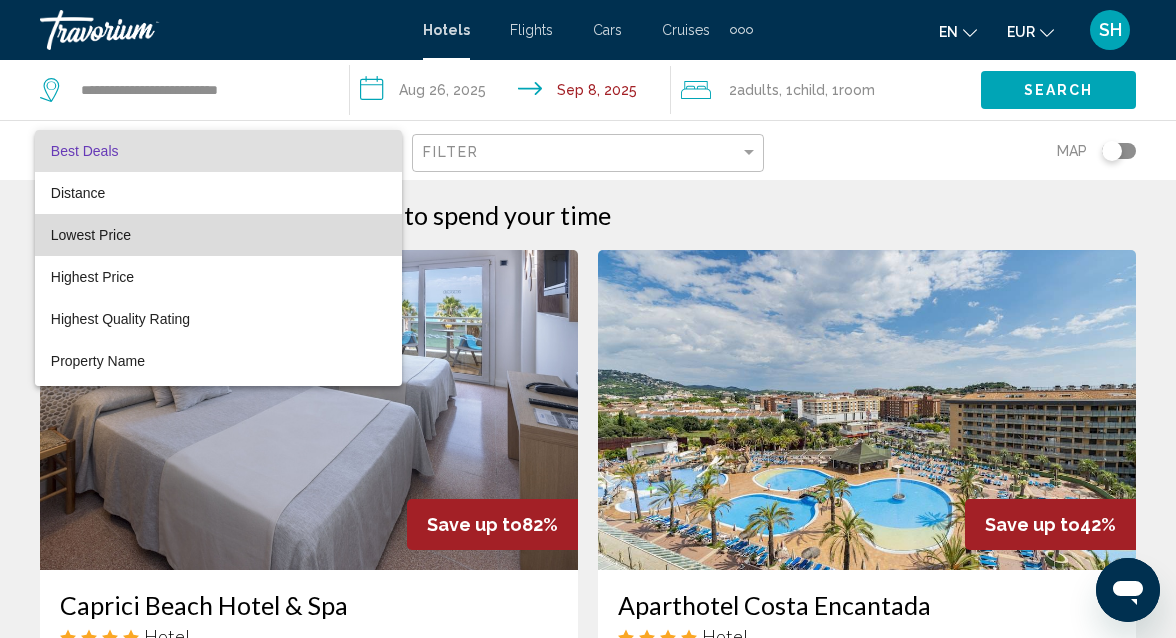 click on "Lowest Price" at bounding box center [218, 235] 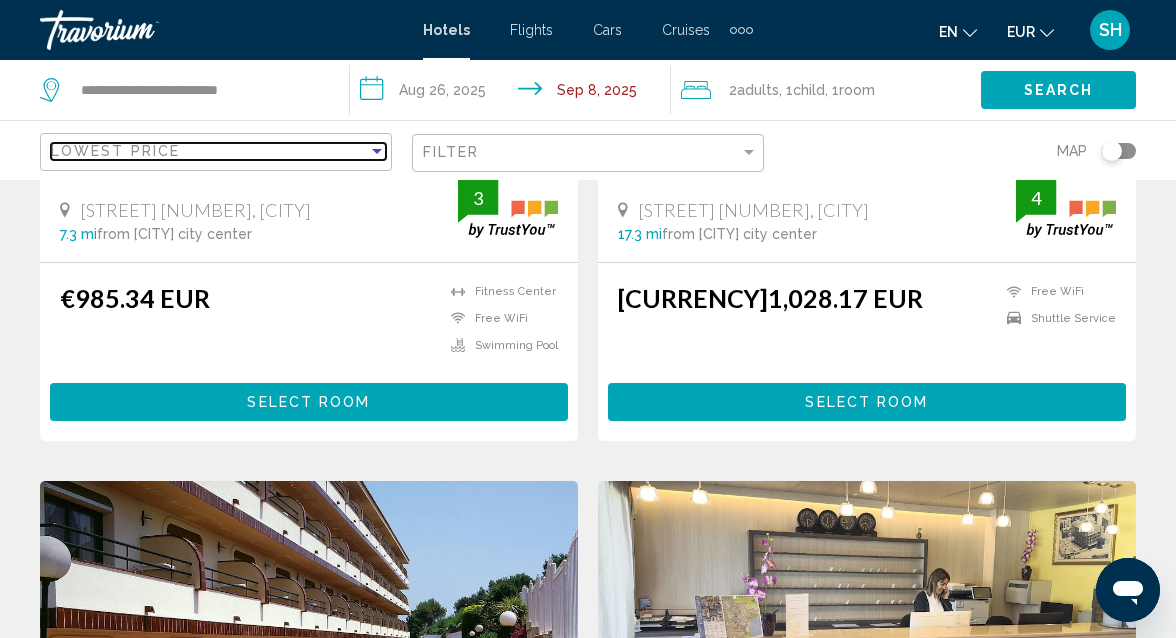 scroll, scrollTop: 482, scrollLeft: 0, axis: vertical 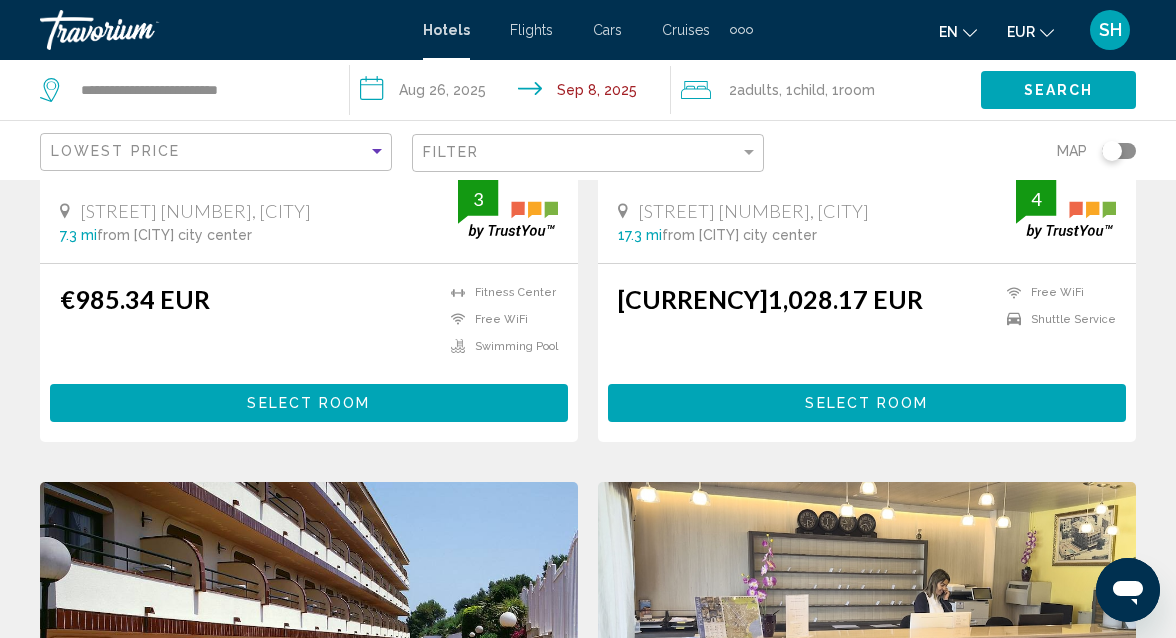 click on "[NAME]
Hotel
[STREET] [NUMBER], [CITY] [DISTANCE]  from [CITY] city center from hotel [PRICE] EUR
Fitness Center
Free WiFi
Swimming Pool  3 Select Room  Hotel [NAME]
Hotel
[STREET] [NUMBER], [CITY] [DISTANCE]  from [CITY] city center from hotel [PRICE] EUR
Free WiFi
Shuttle Service  4 Select Room Save up to  8%   Apartamentos [NAME]
Apartment/Condo/Home
[STREET] [NUMBER], [CITY] [DISTANCE]  3 From" at bounding box center [588, 1909] 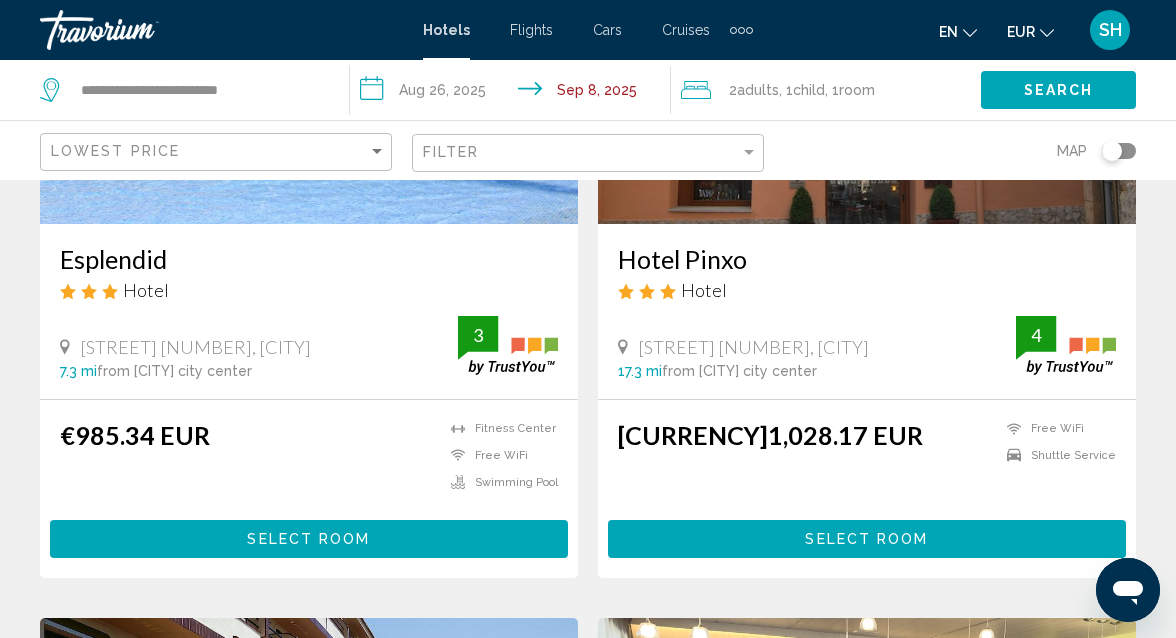 scroll, scrollTop: 340, scrollLeft: 0, axis: vertical 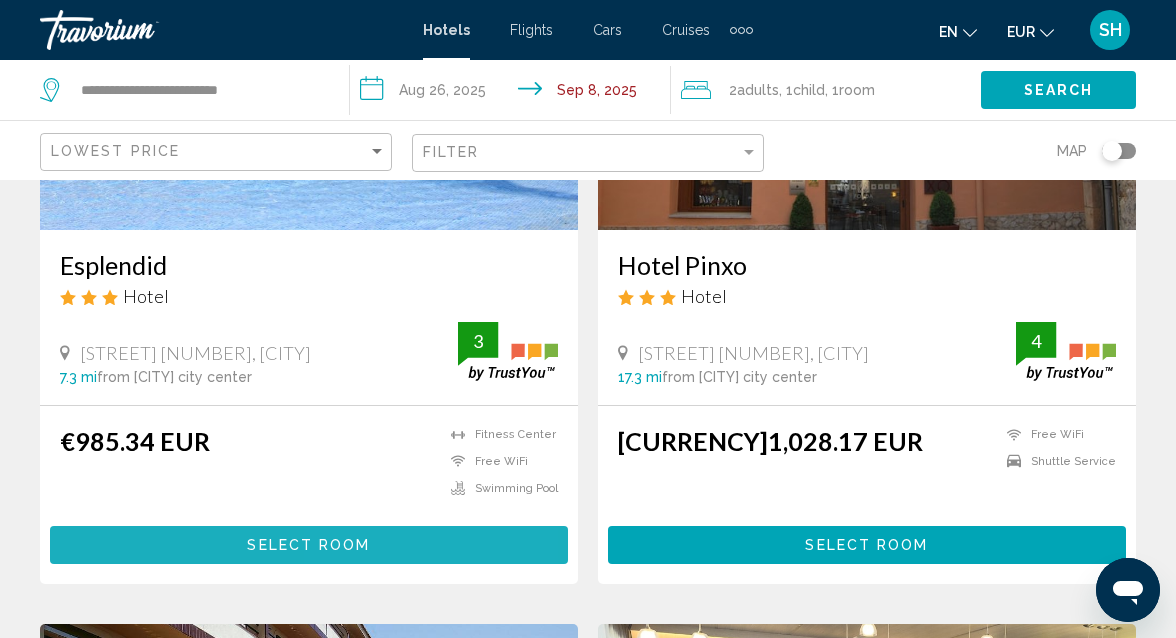 click on "Select Room" at bounding box center (309, 544) 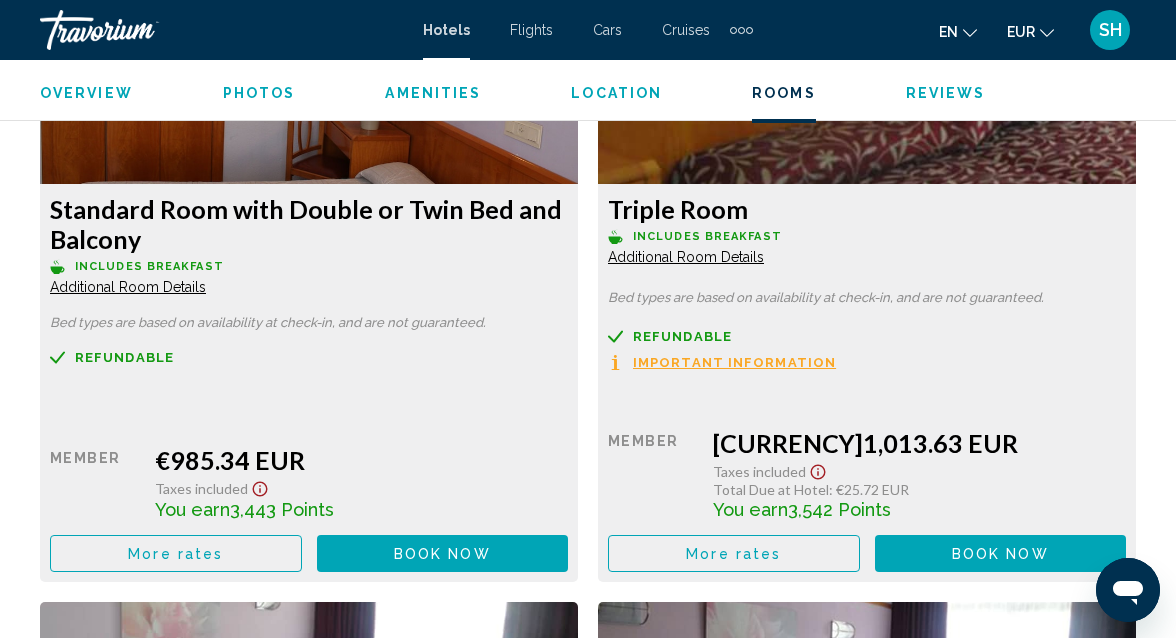 scroll, scrollTop: 3209, scrollLeft: 0, axis: vertical 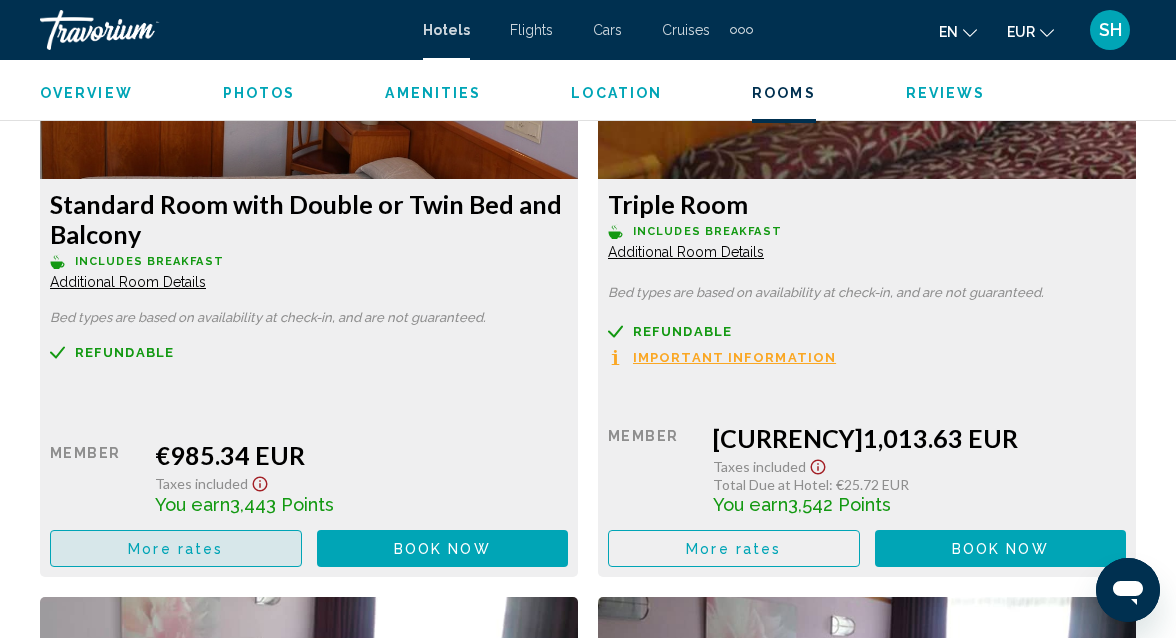click on "More rates" at bounding box center [176, 548] 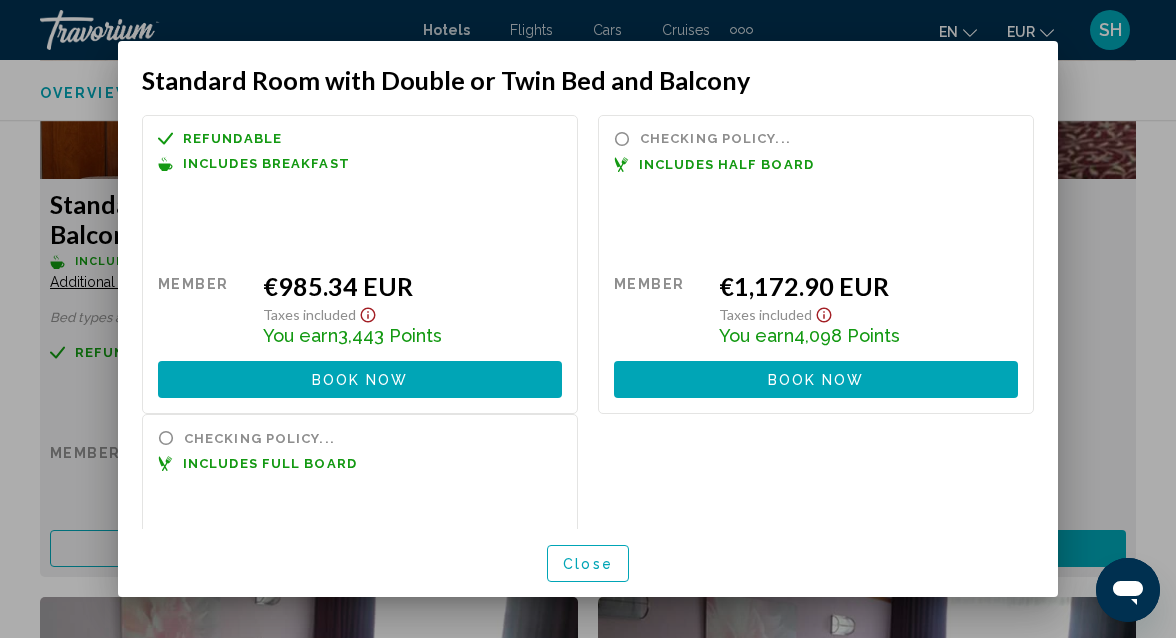 scroll, scrollTop: 0, scrollLeft: 0, axis: both 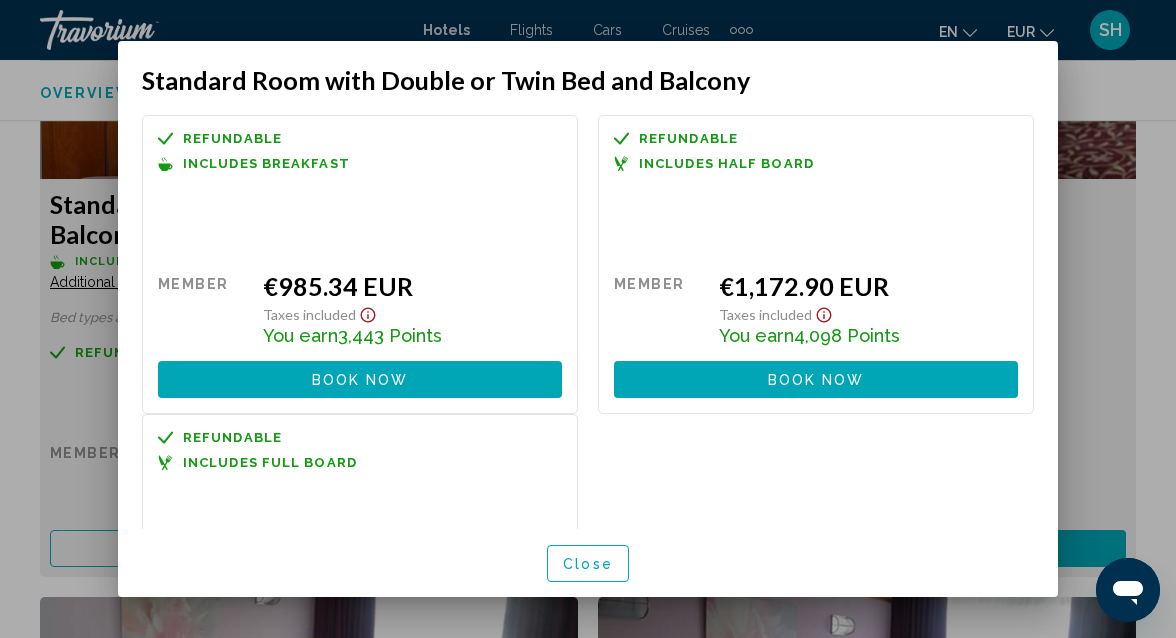 click on "Close" at bounding box center (588, 564) 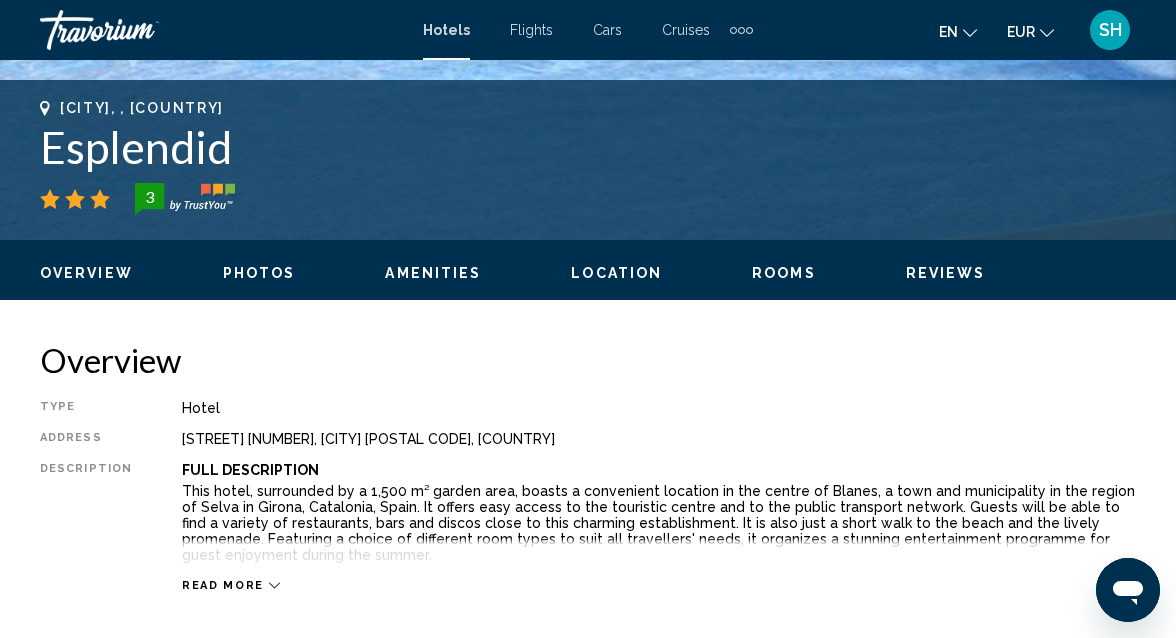 scroll, scrollTop: 759, scrollLeft: 0, axis: vertical 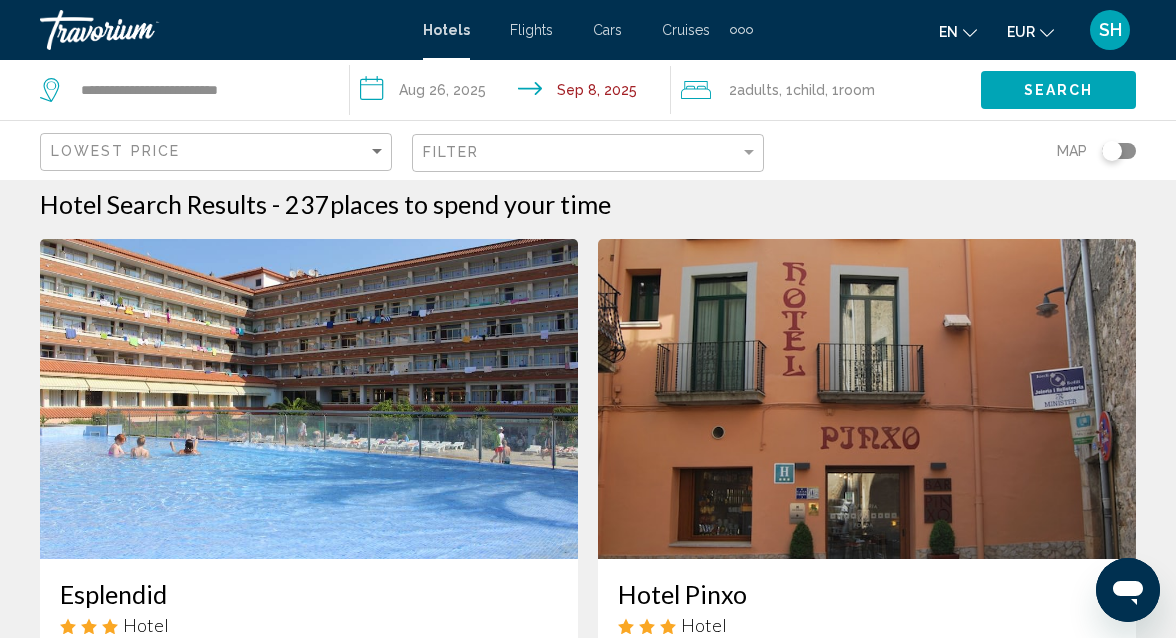 click on "**********" at bounding box center [514, 93] 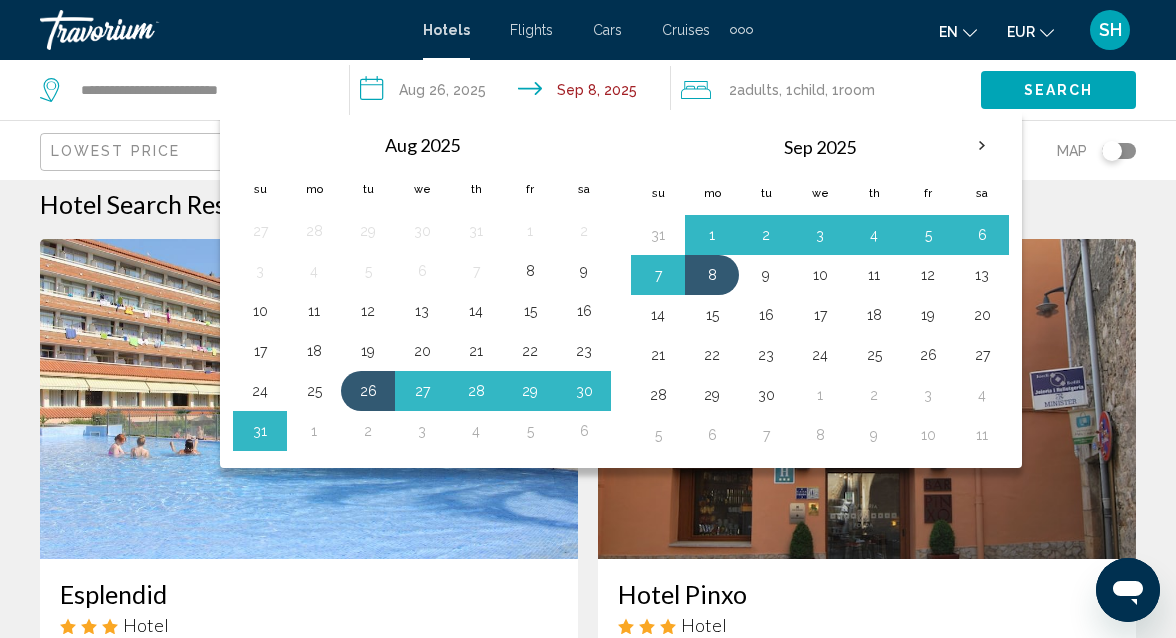 click on "Hotel Search Results  -   237  places to spend your time" at bounding box center [588, 204] 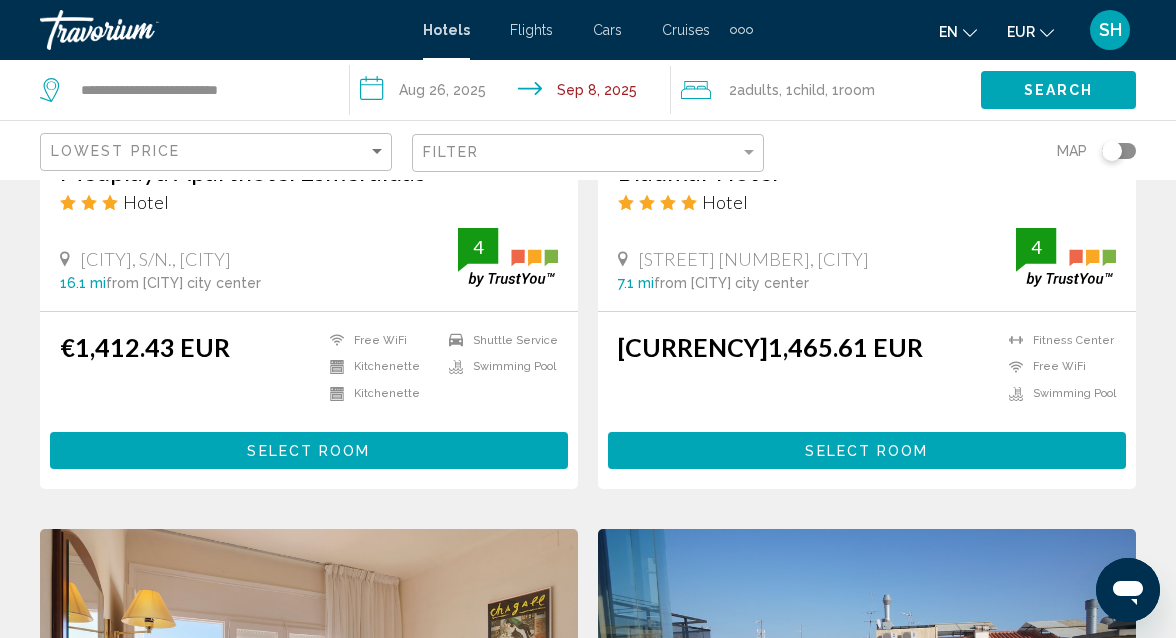 scroll, scrollTop: 1866, scrollLeft: 0, axis: vertical 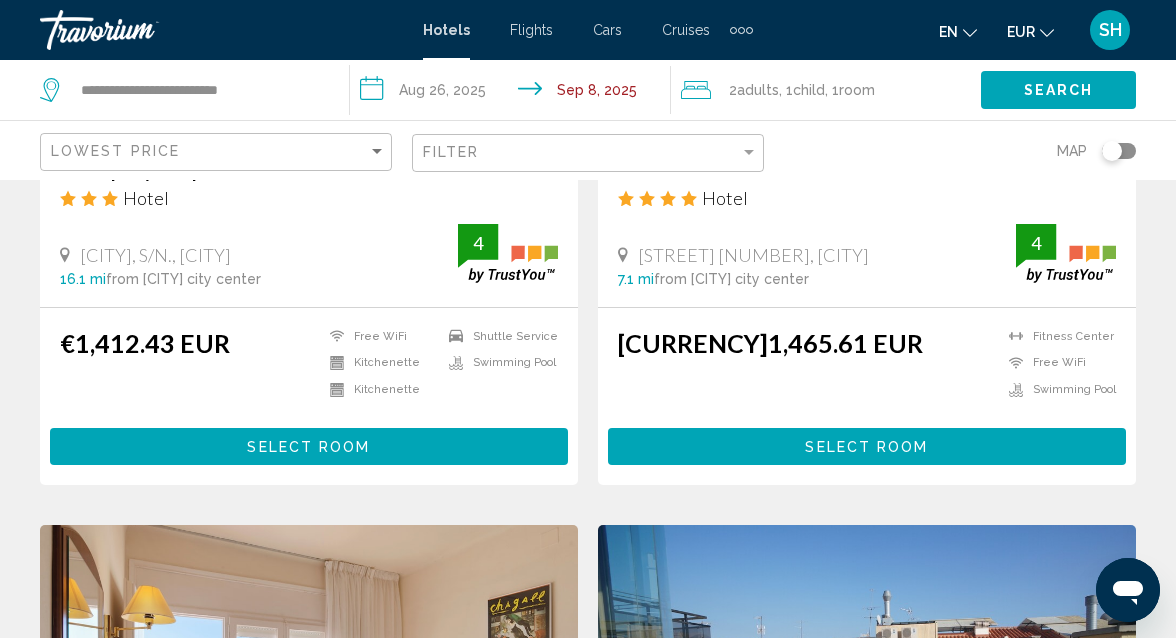 click on "Select Room" at bounding box center (866, 447) 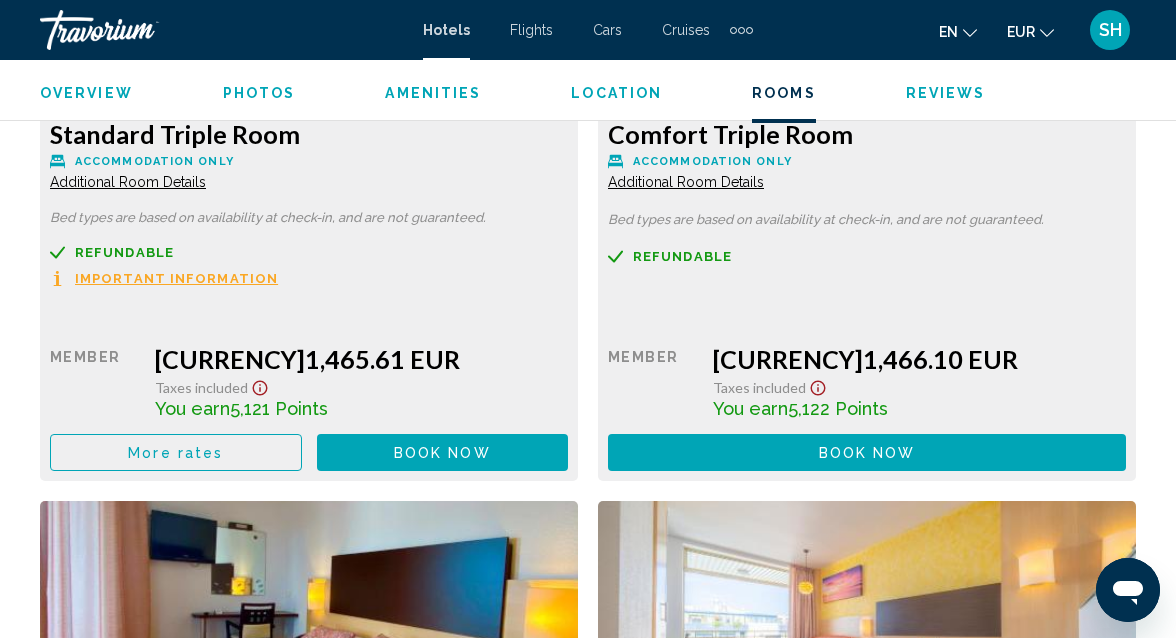 scroll, scrollTop: 3343, scrollLeft: 0, axis: vertical 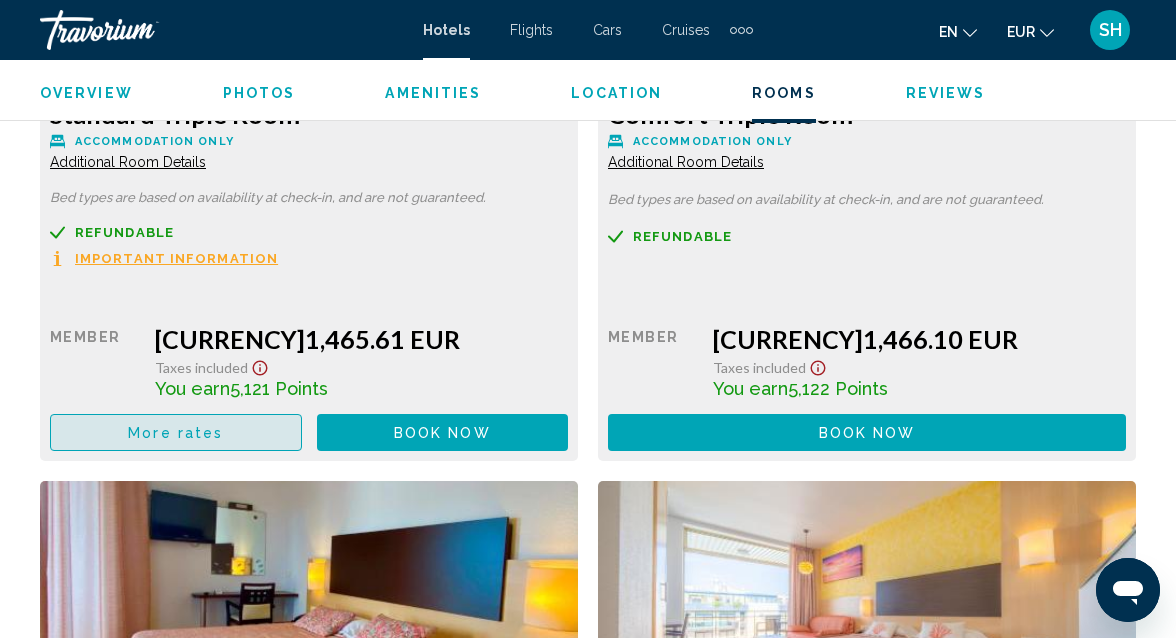 click on "More rates" at bounding box center [175, 433] 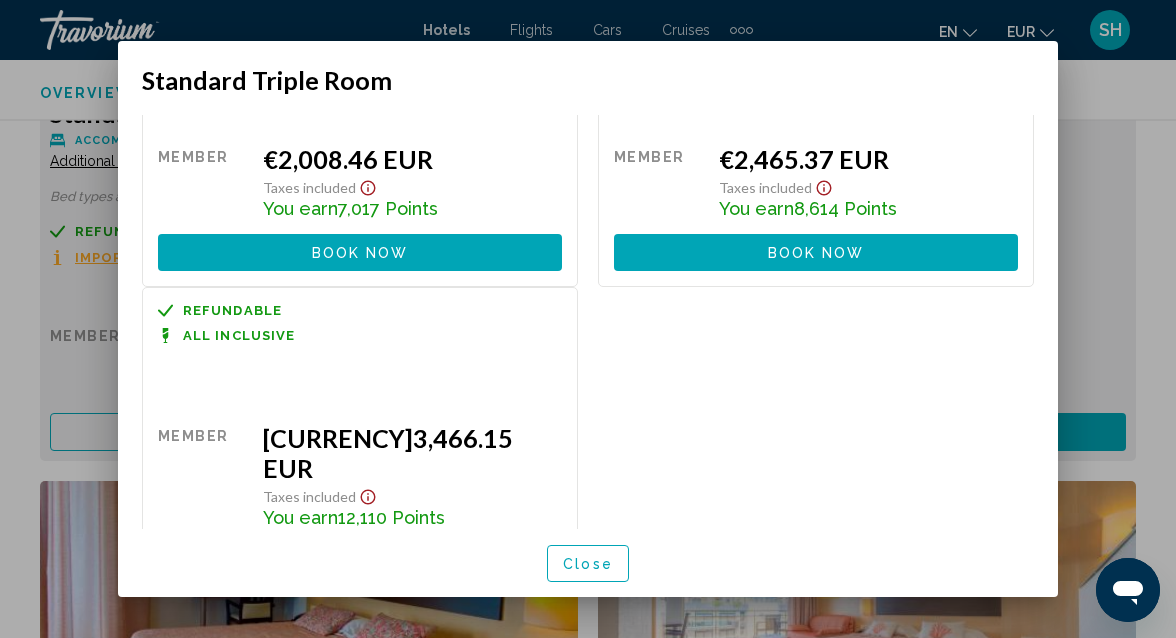 scroll, scrollTop: 466, scrollLeft: 0, axis: vertical 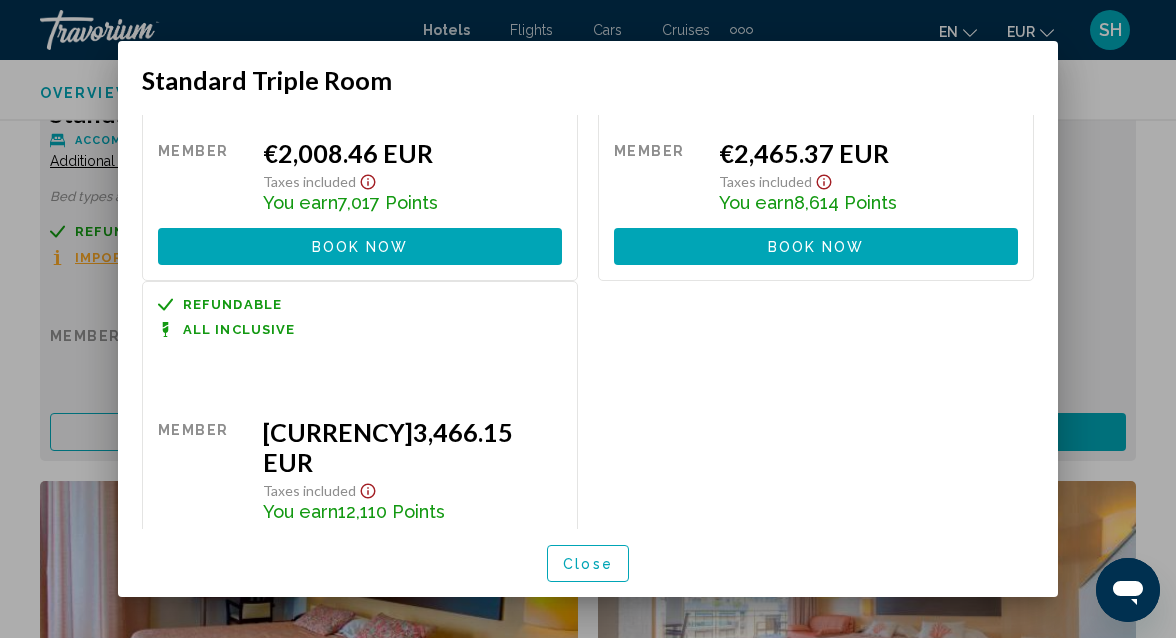click at bounding box center [588, 319] 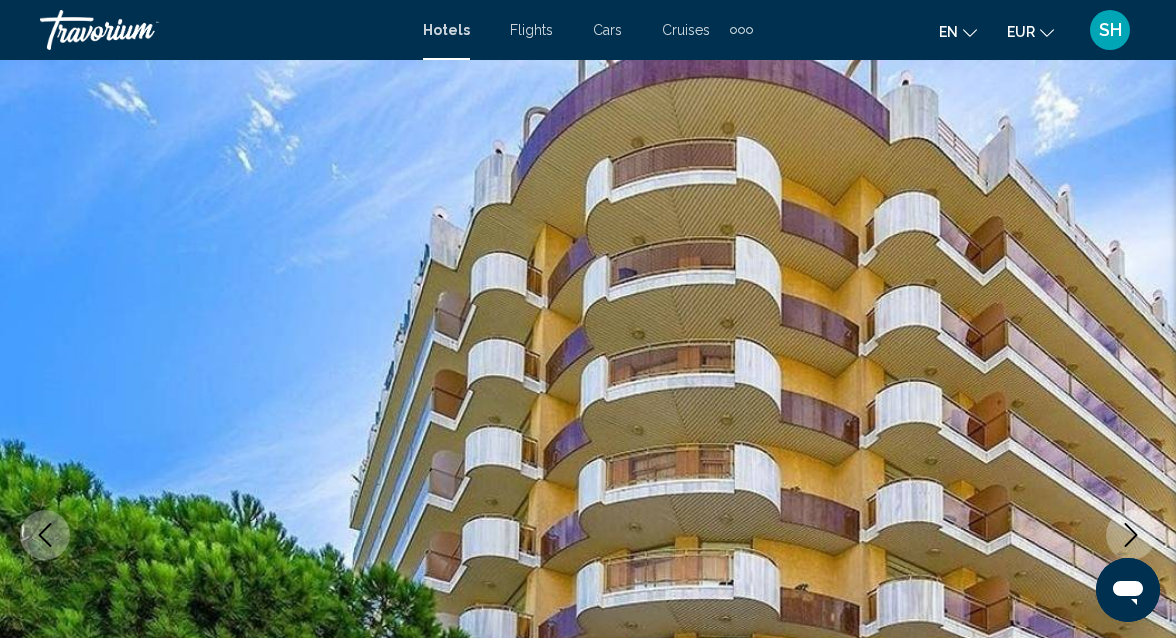 scroll, scrollTop: 3343, scrollLeft: 0, axis: vertical 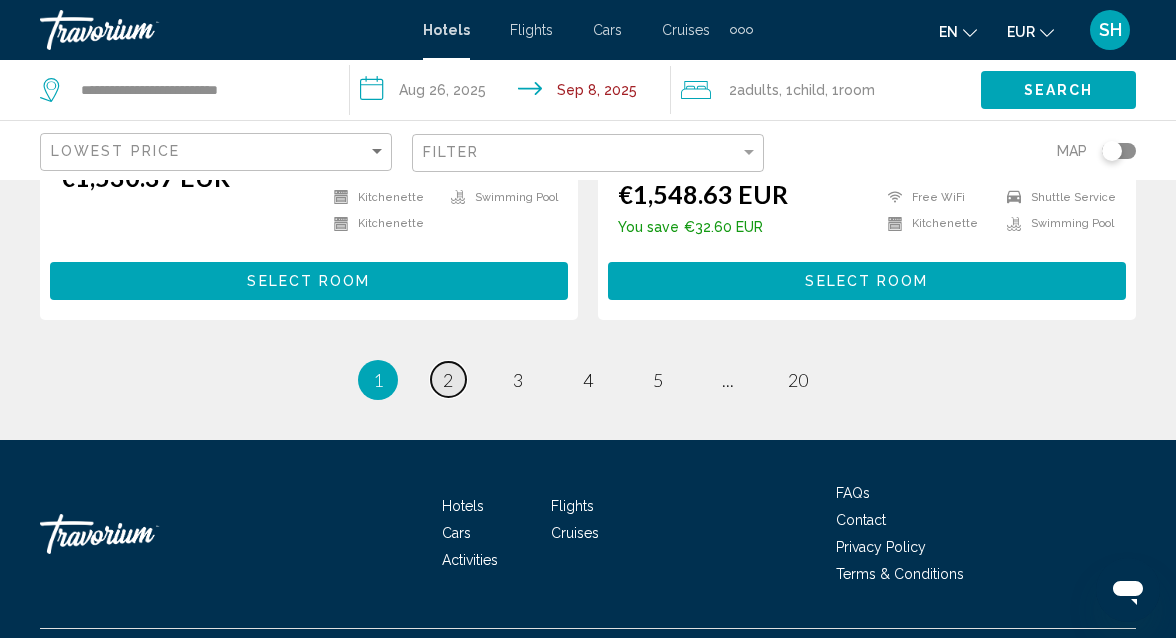click on "2" at bounding box center [448, 380] 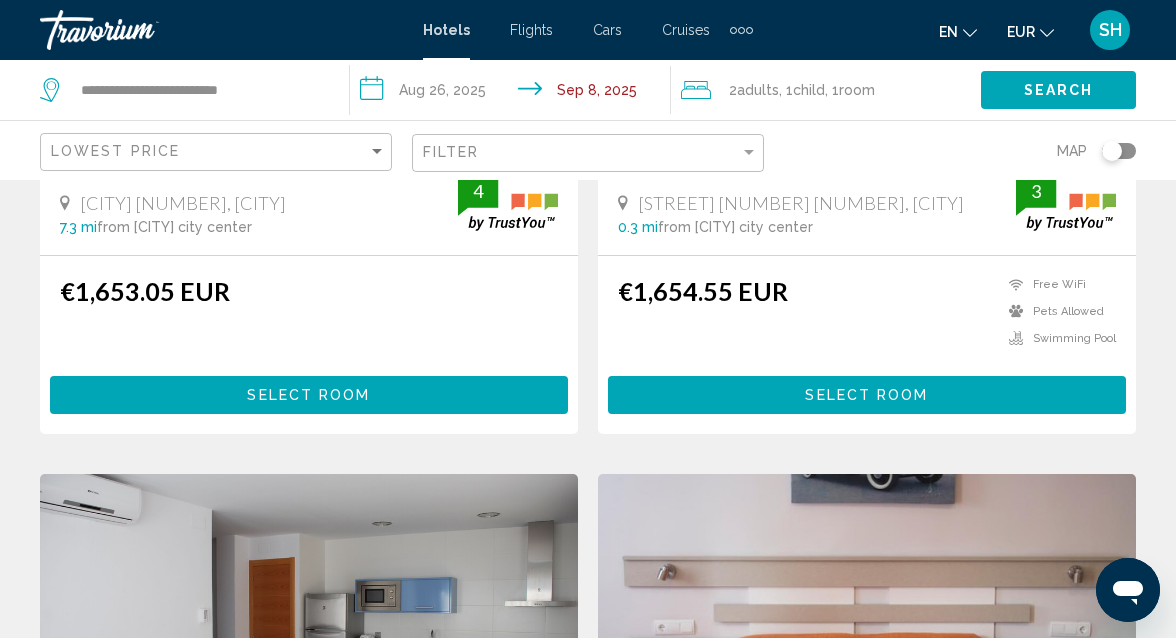 scroll, scrollTop: 2631, scrollLeft: 0, axis: vertical 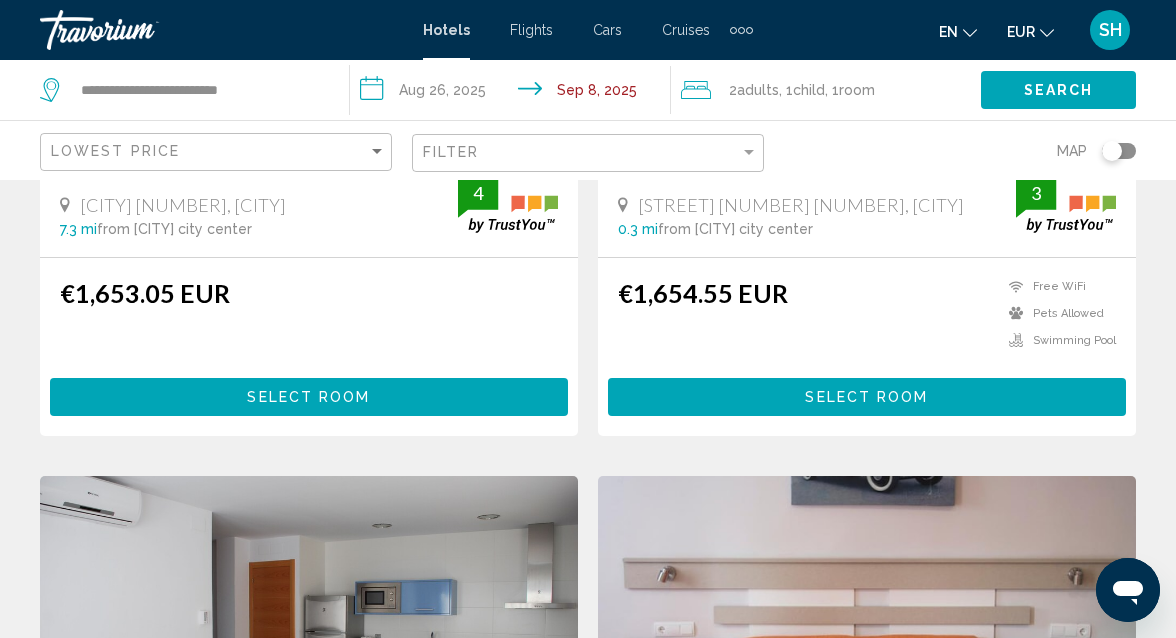 click on "Select Room" at bounding box center (866, 398) 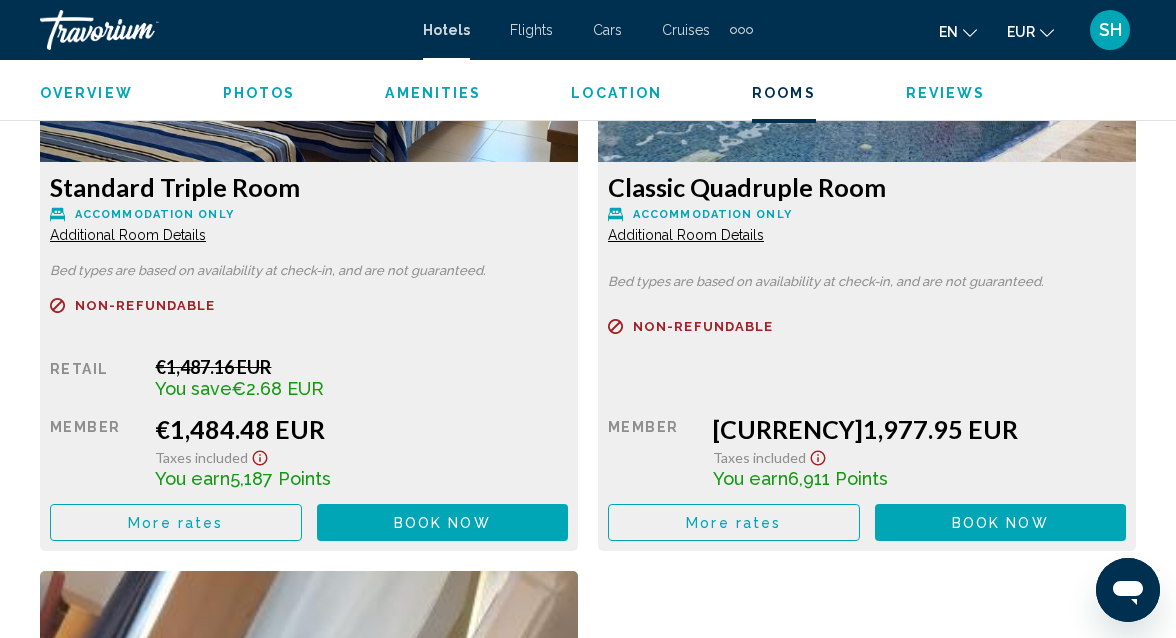 scroll, scrollTop: 3269, scrollLeft: 0, axis: vertical 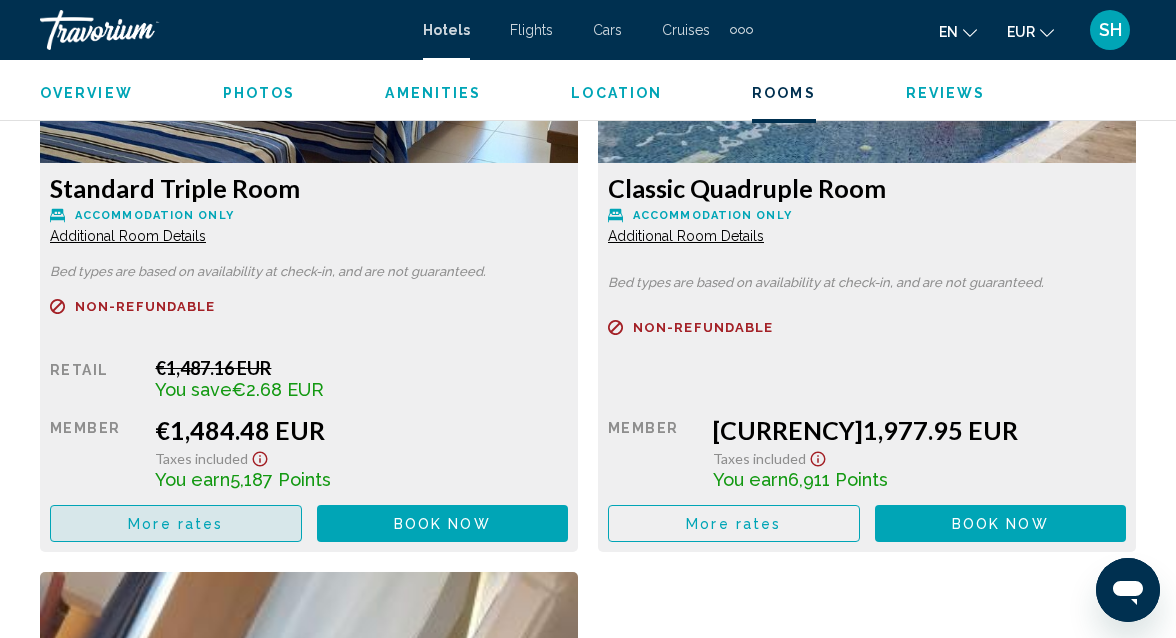 click on "More rates" at bounding box center [176, 523] 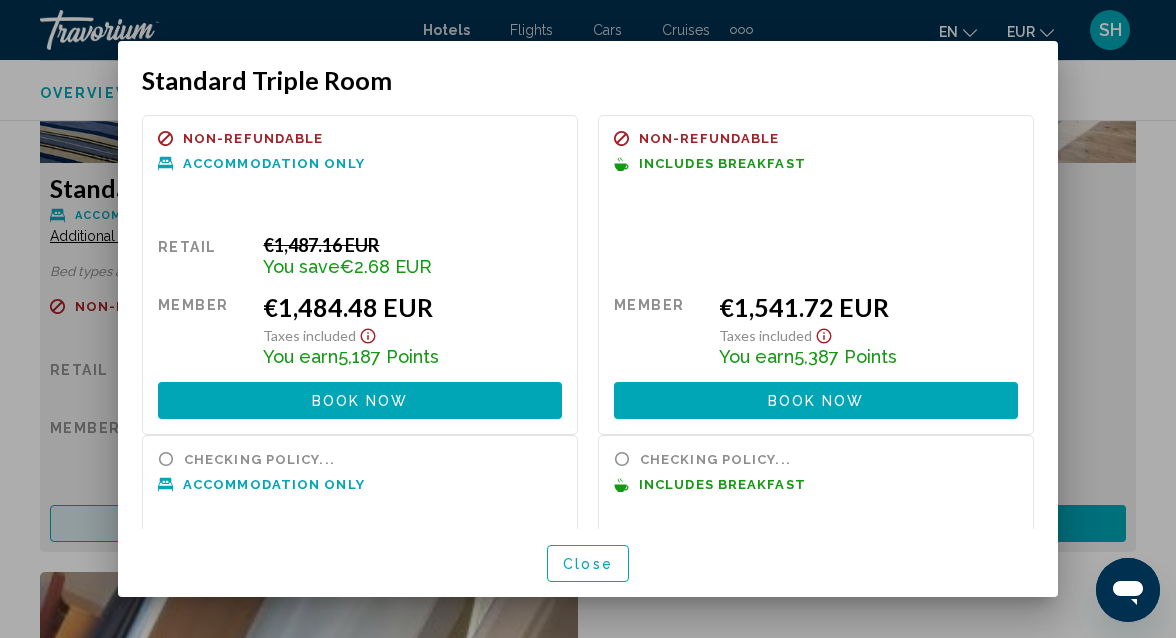 scroll, scrollTop: 0, scrollLeft: 0, axis: both 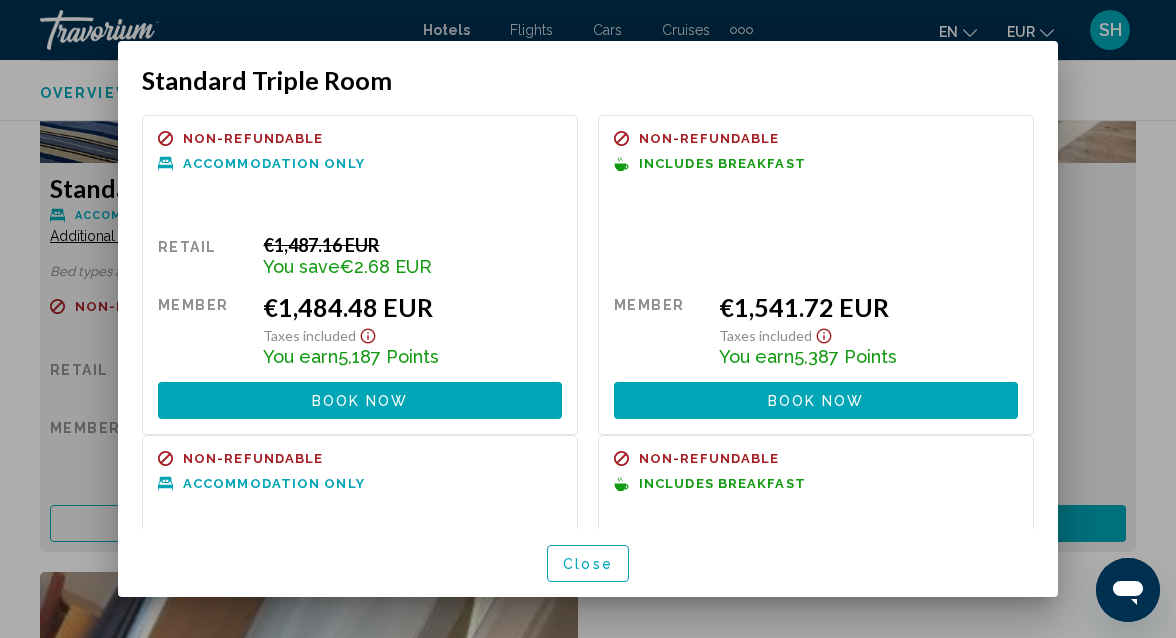 click at bounding box center [588, 319] 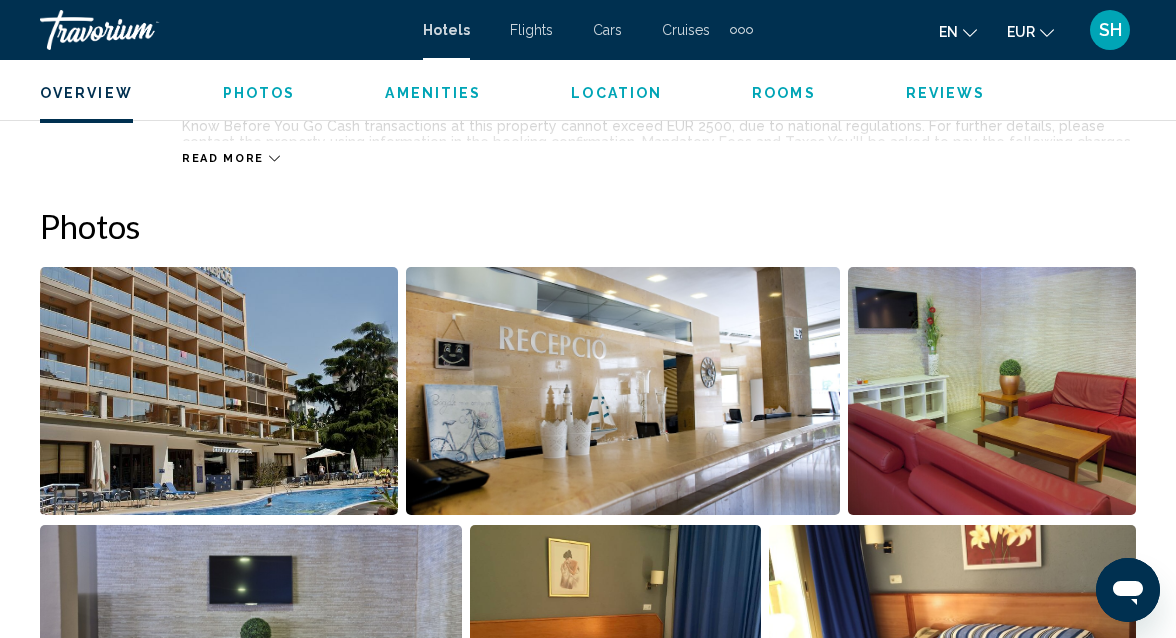 scroll, scrollTop: 1240, scrollLeft: 0, axis: vertical 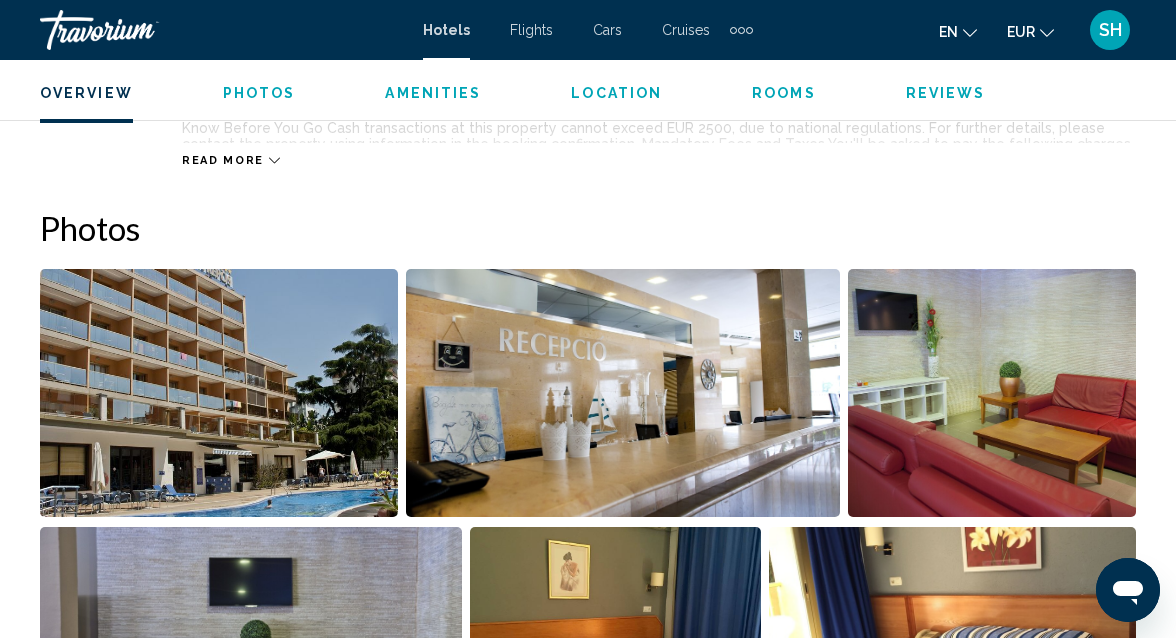 click at bounding box center (219, 393) 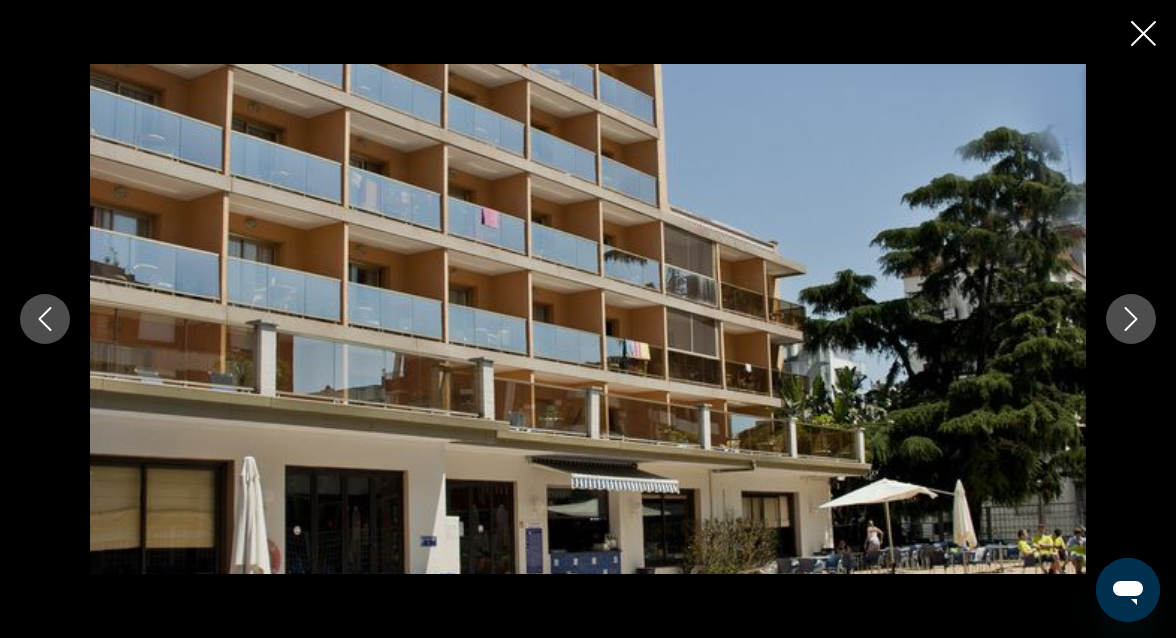 type 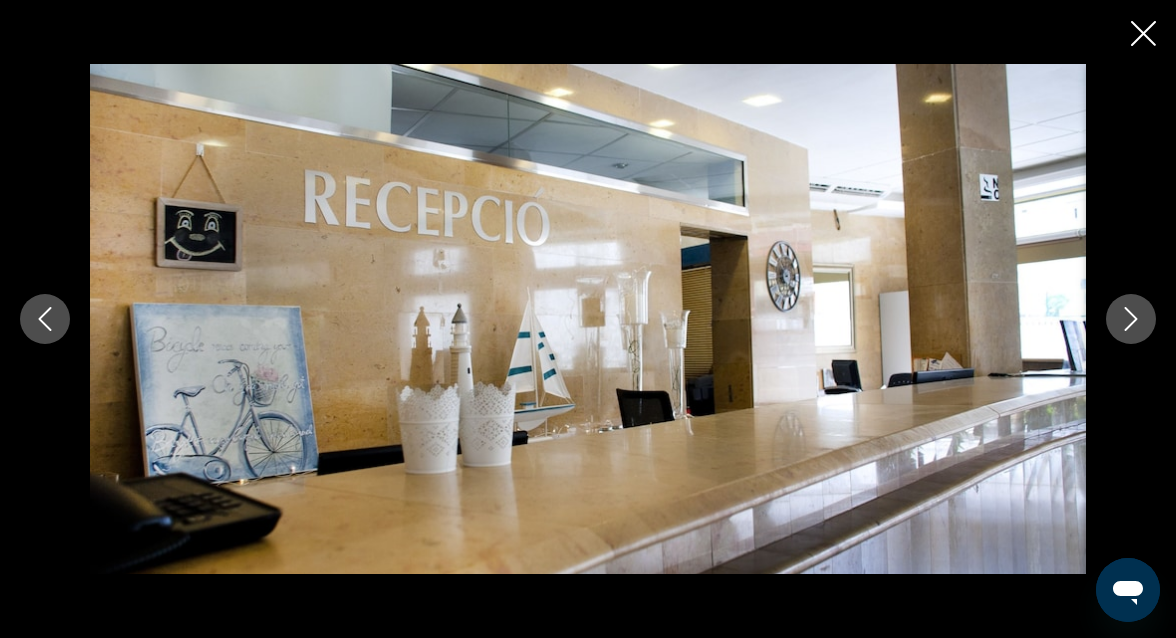 click at bounding box center [1131, 319] 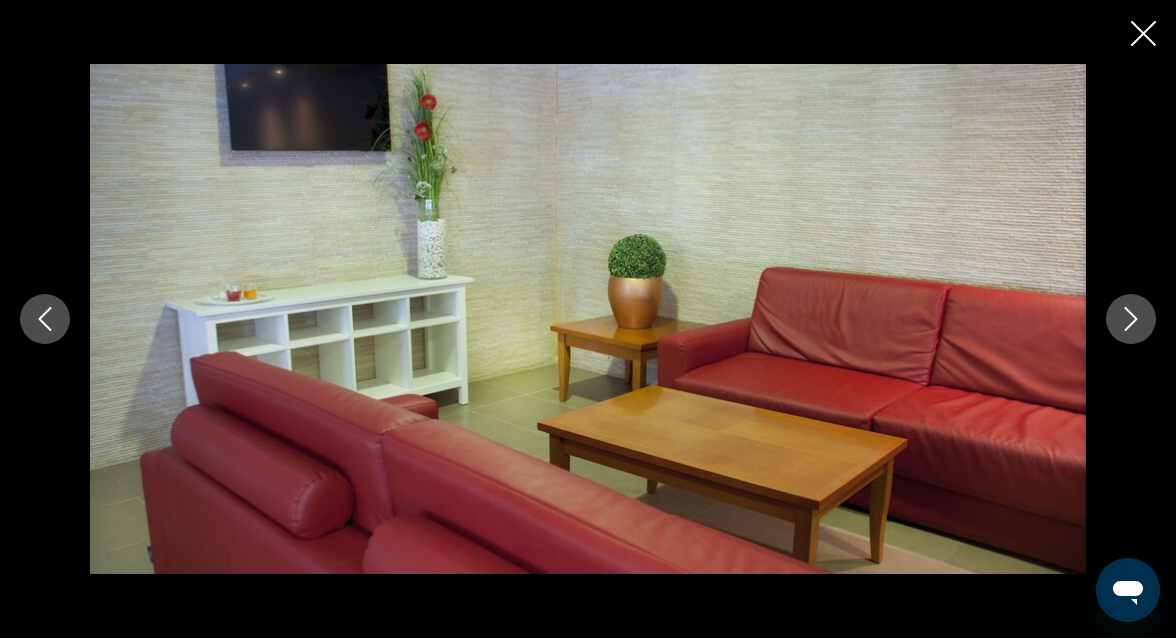 click at bounding box center [1131, 319] 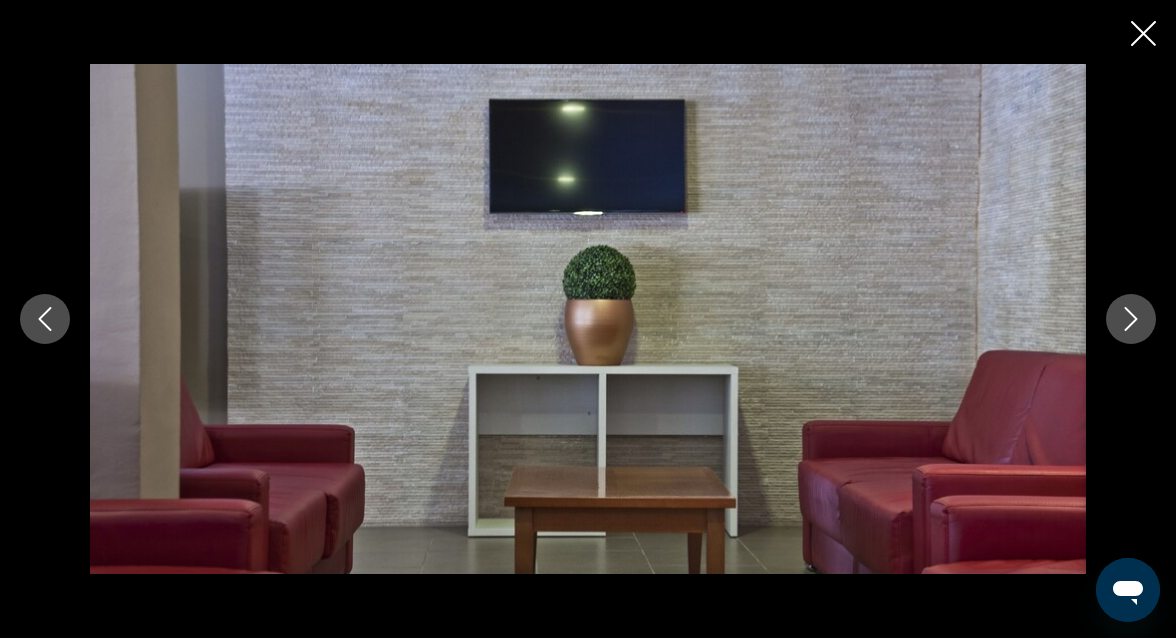click at bounding box center (1131, 319) 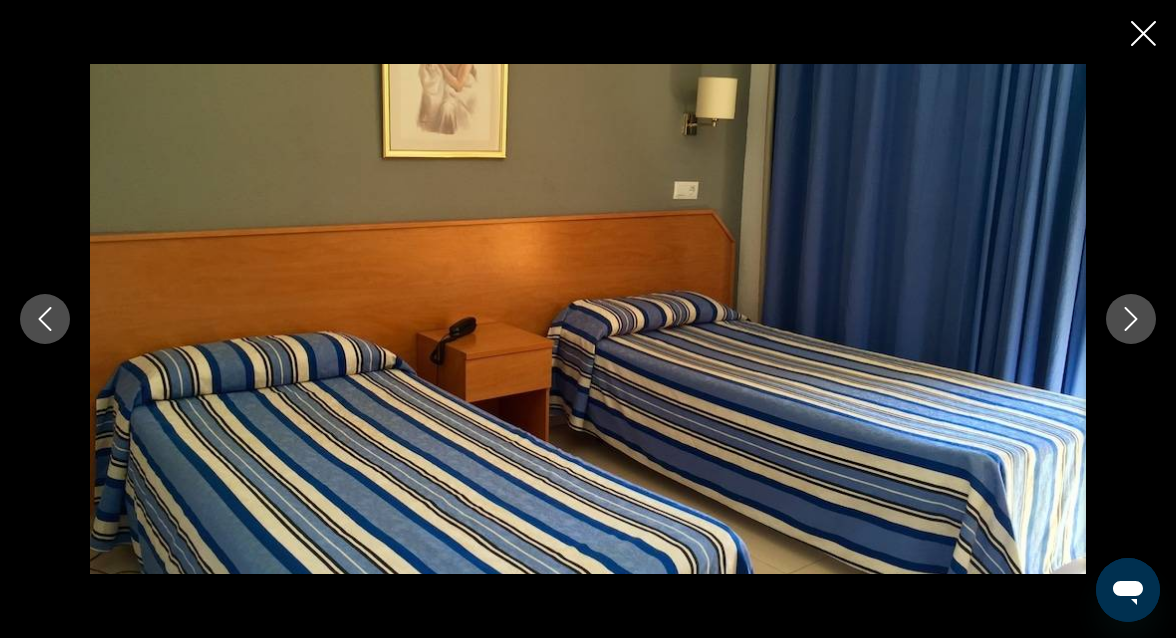 click at bounding box center (1131, 319) 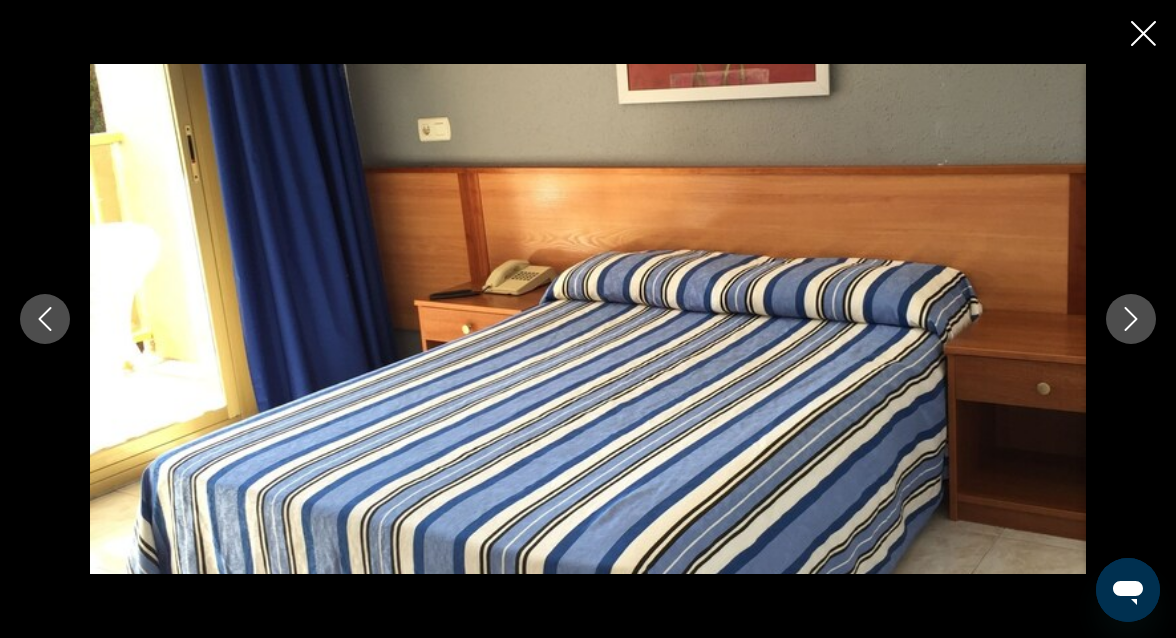 click at bounding box center [1131, 319] 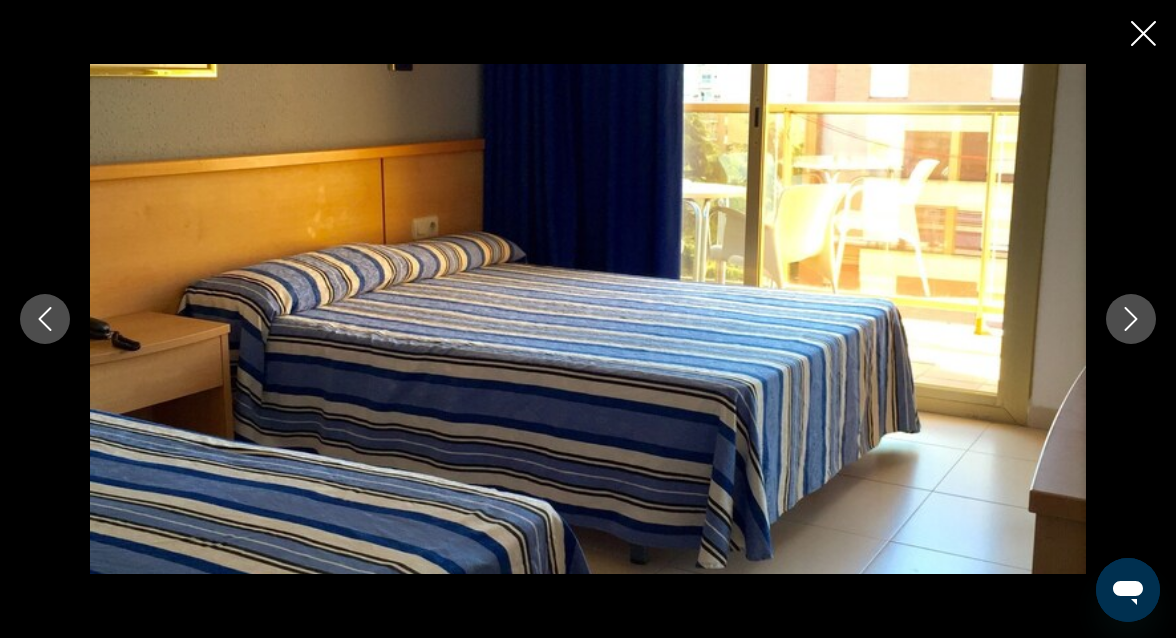 click at bounding box center (1131, 319) 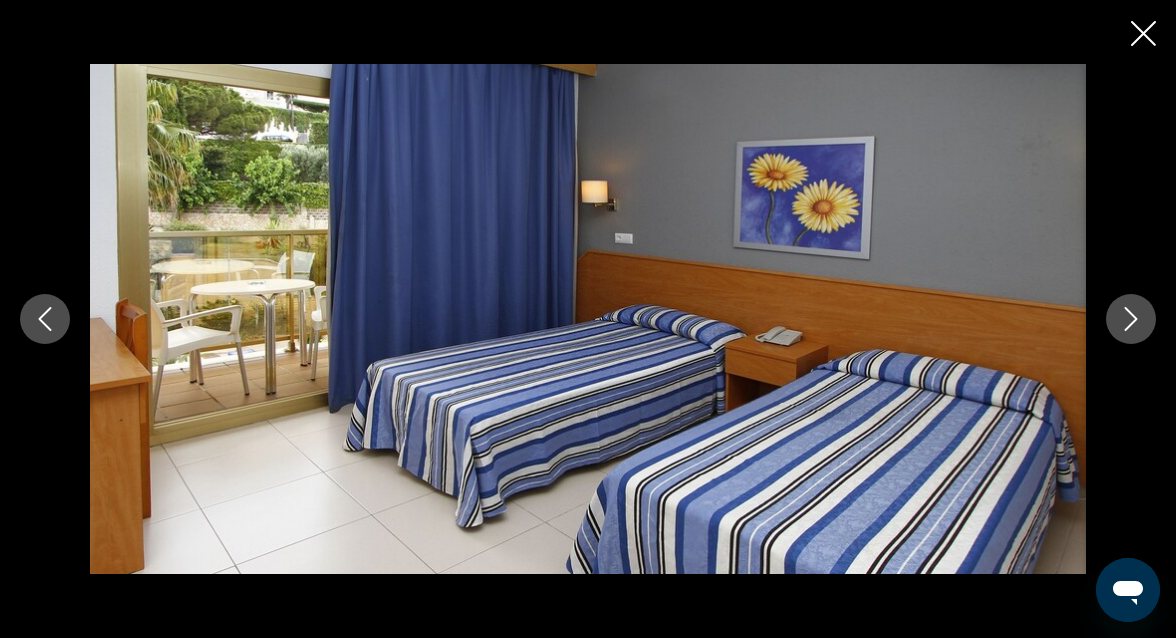 click at bounding box center (1131, 319) 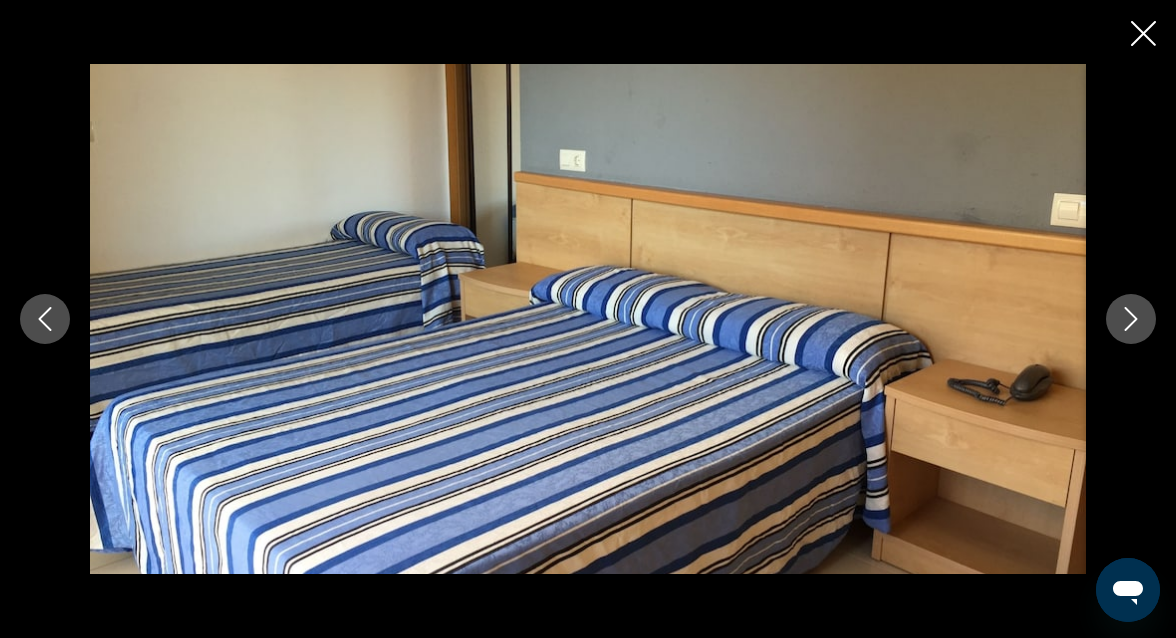 click at bounding box center (1131, 319) 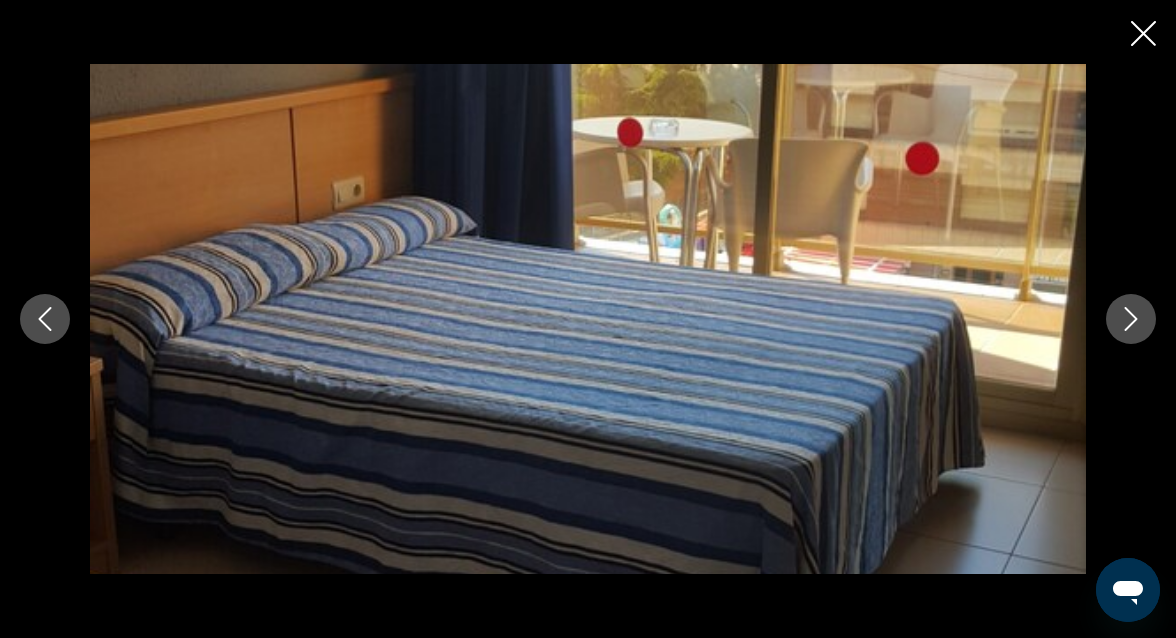 click at bounding box center [1131, 319] 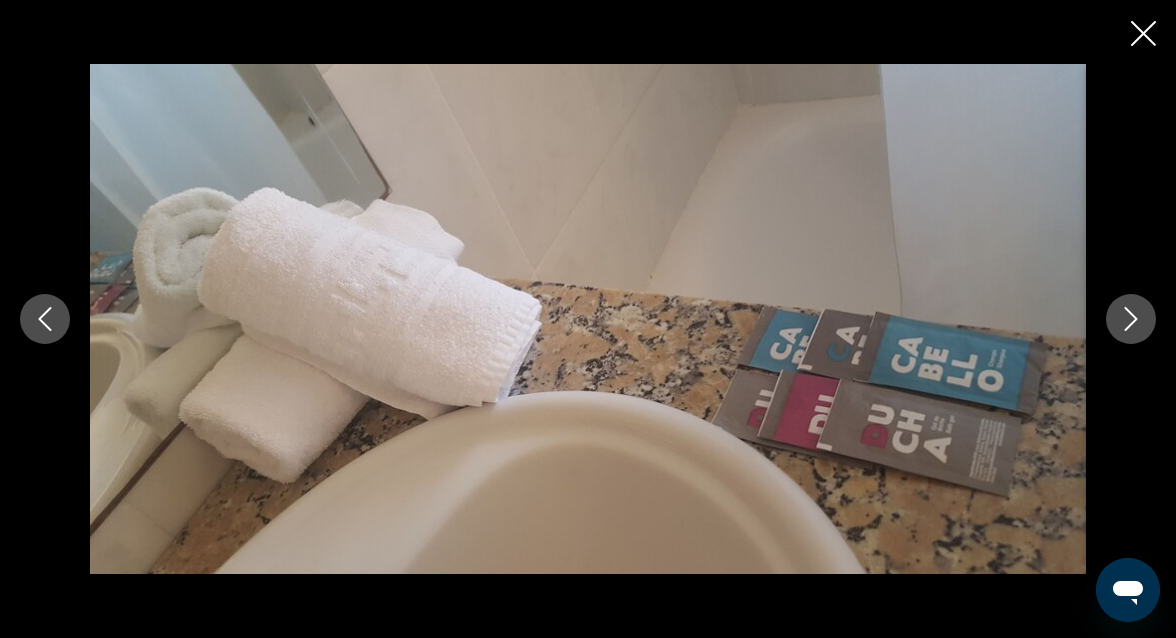 click at bounding box center (1131, 319) 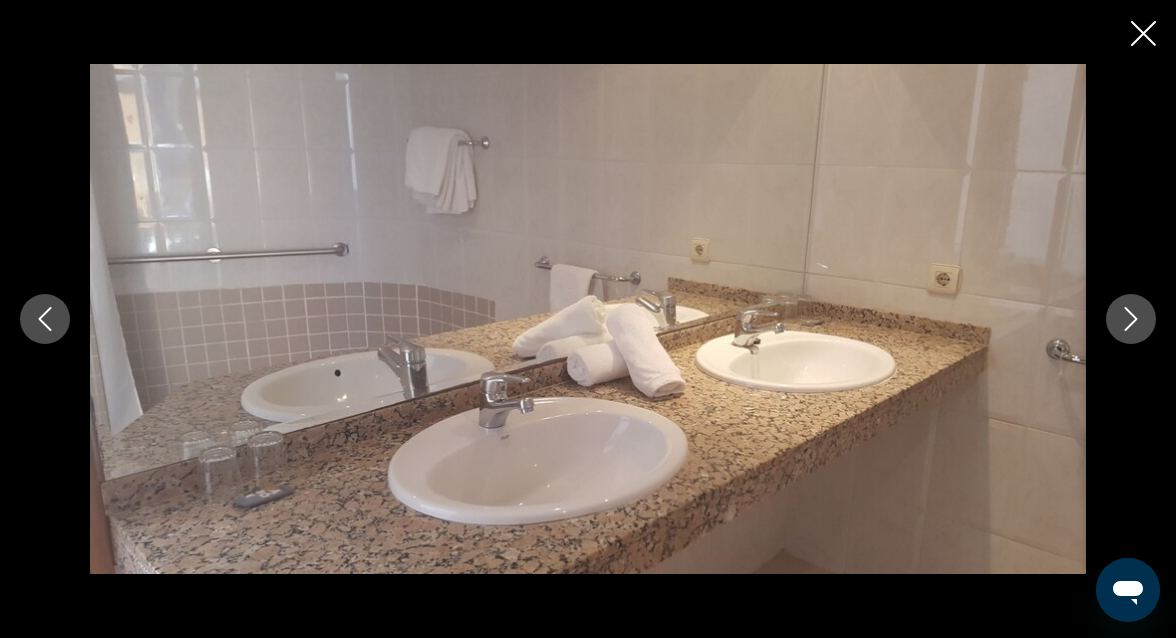 click at bounding box center (1131, 319) 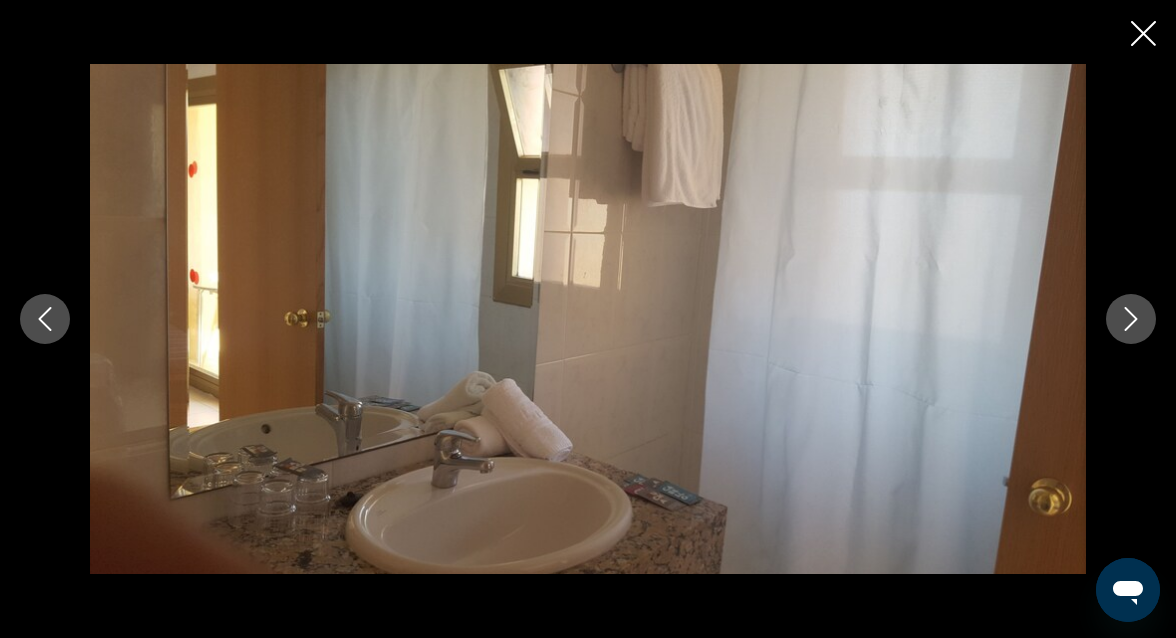 click at bounding box center (1131, 319) 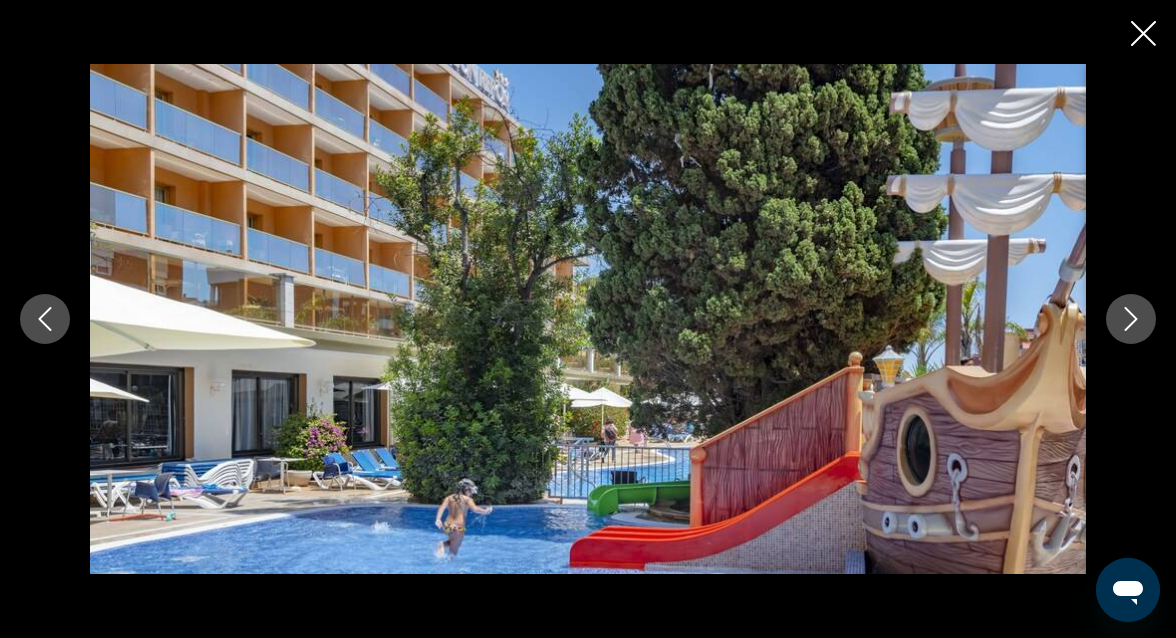 click at bounding box center (1131, 319) 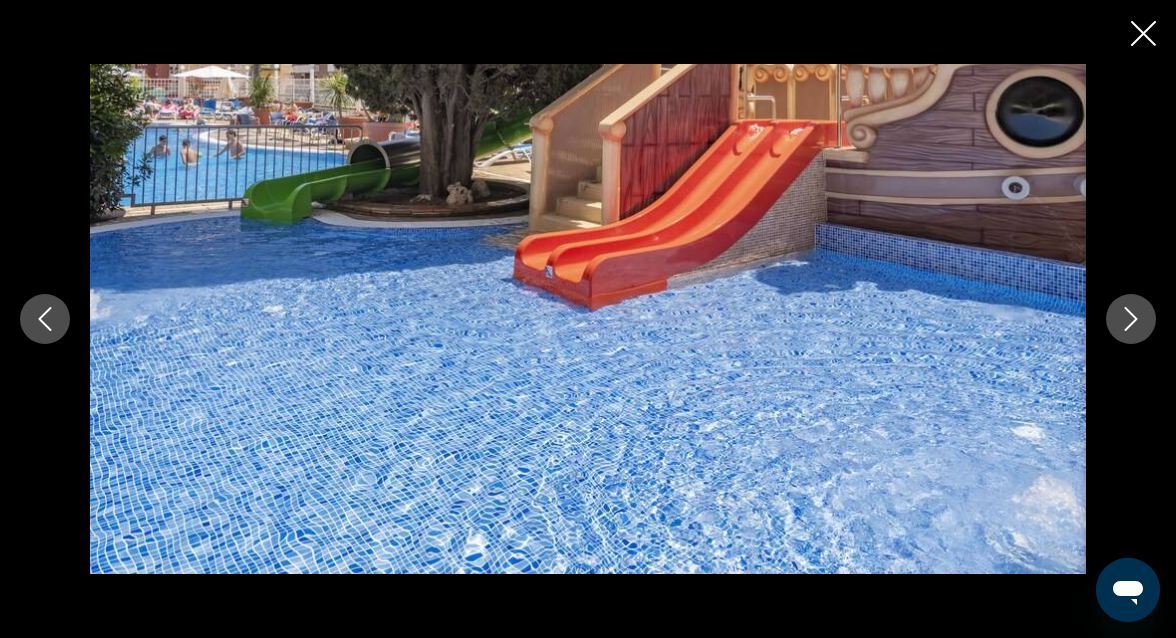 click at bounding box center (1131, 319) 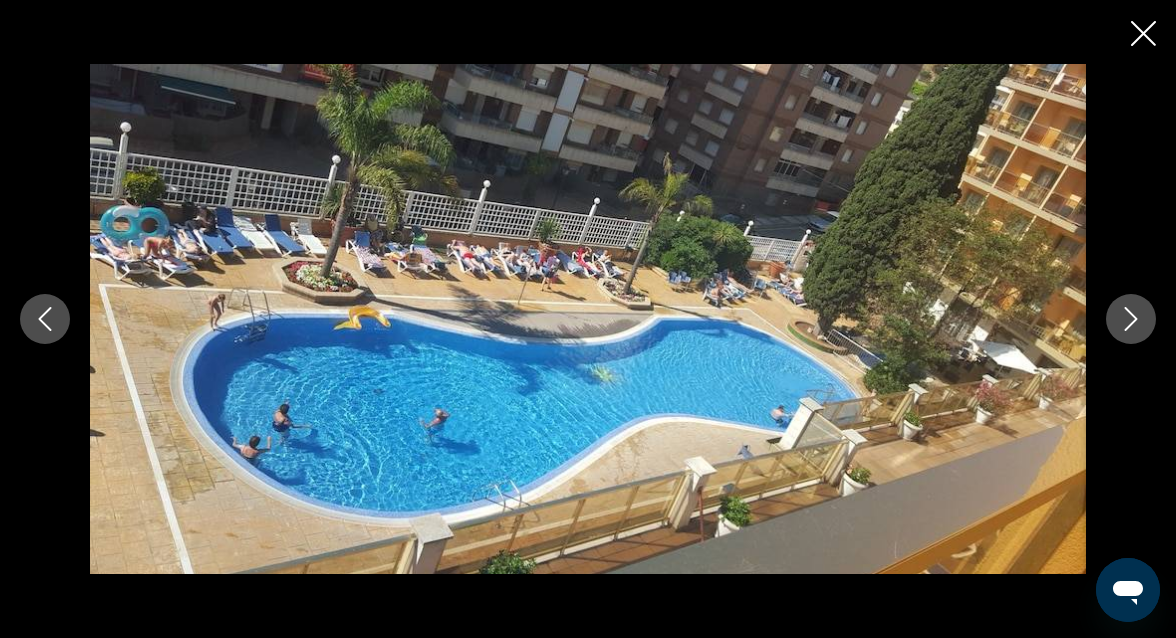 click at bounding box center (1131, 319) 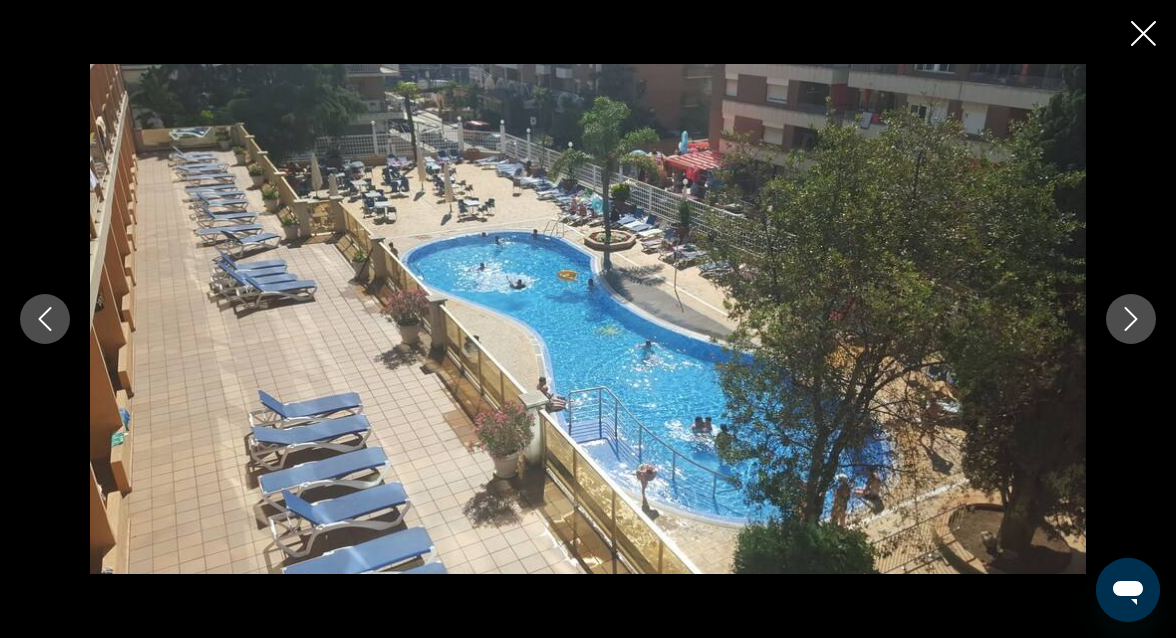 click at bounding box center (1131, 319) 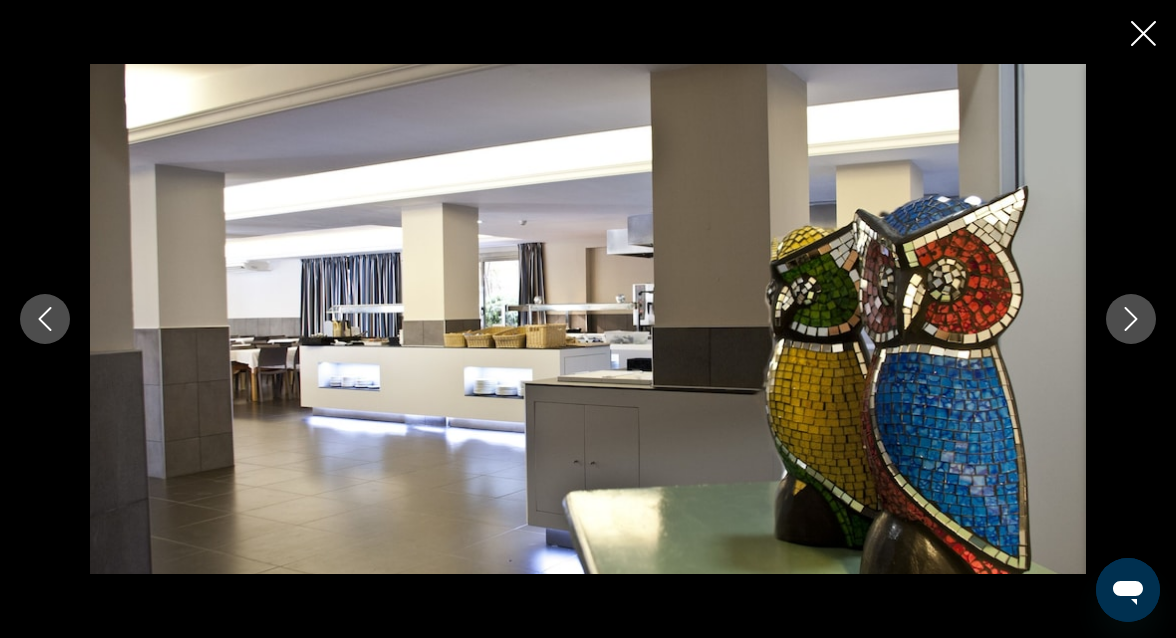 click at bounding box center [1131, 319] 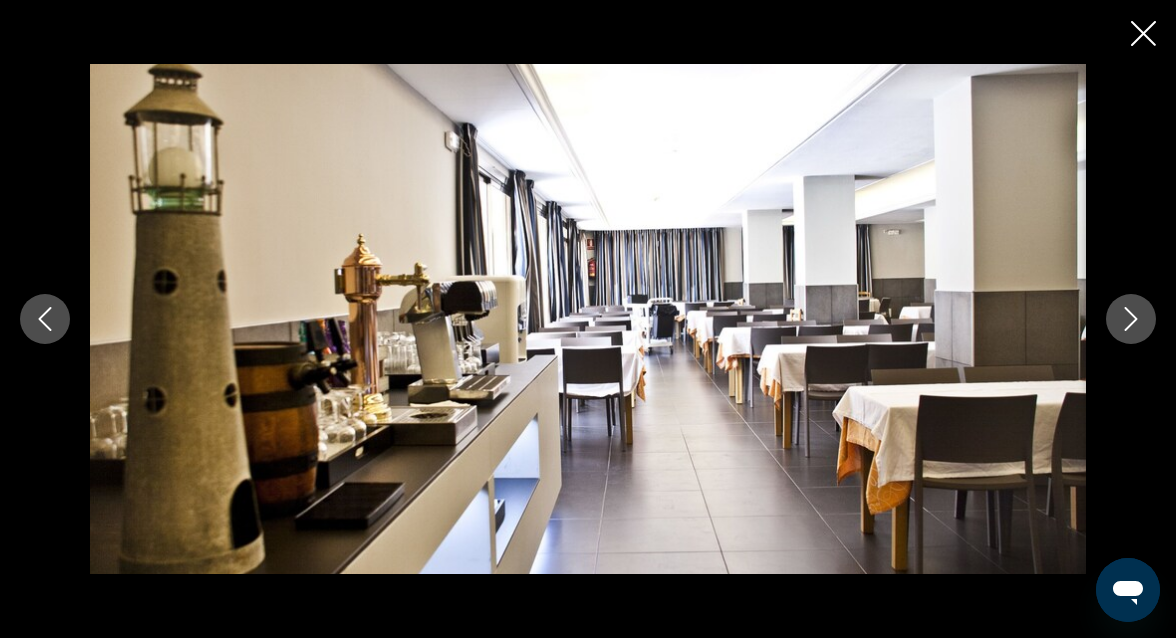 click at bounding box center (1131, 319) 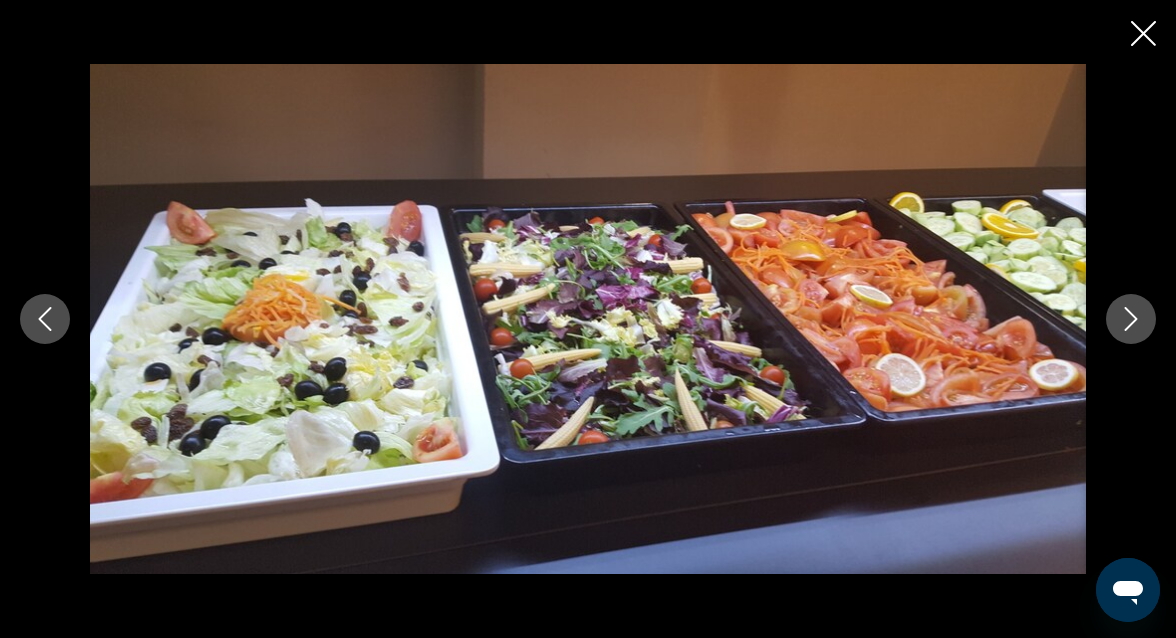 click at bounding box center [1131, 319] 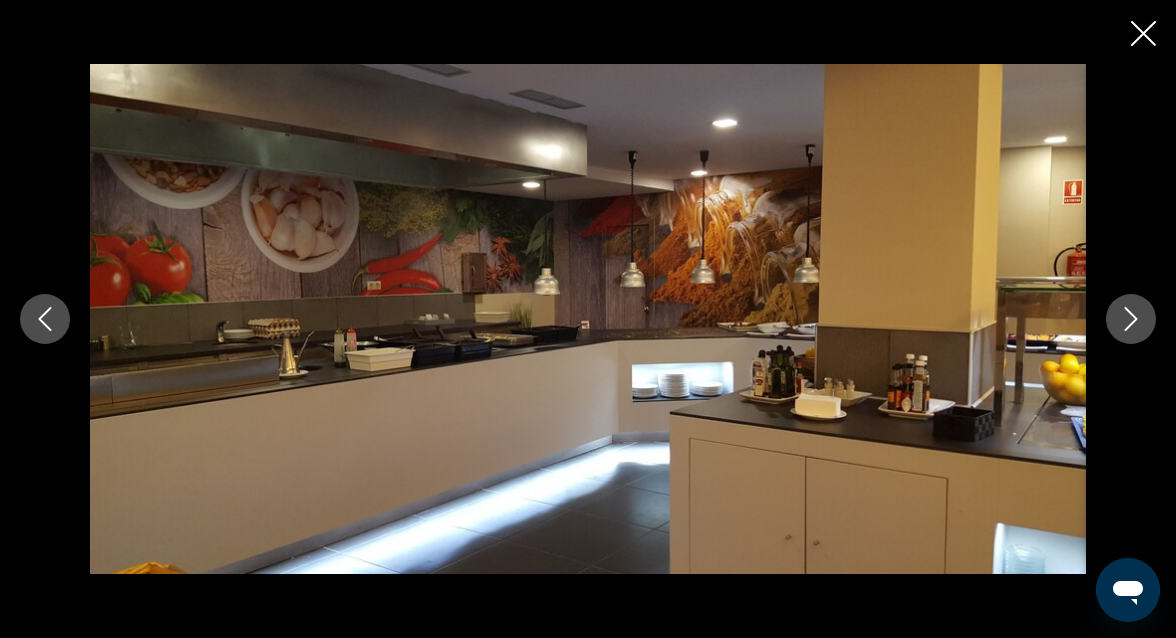 click at bounding box center (1131, 319) 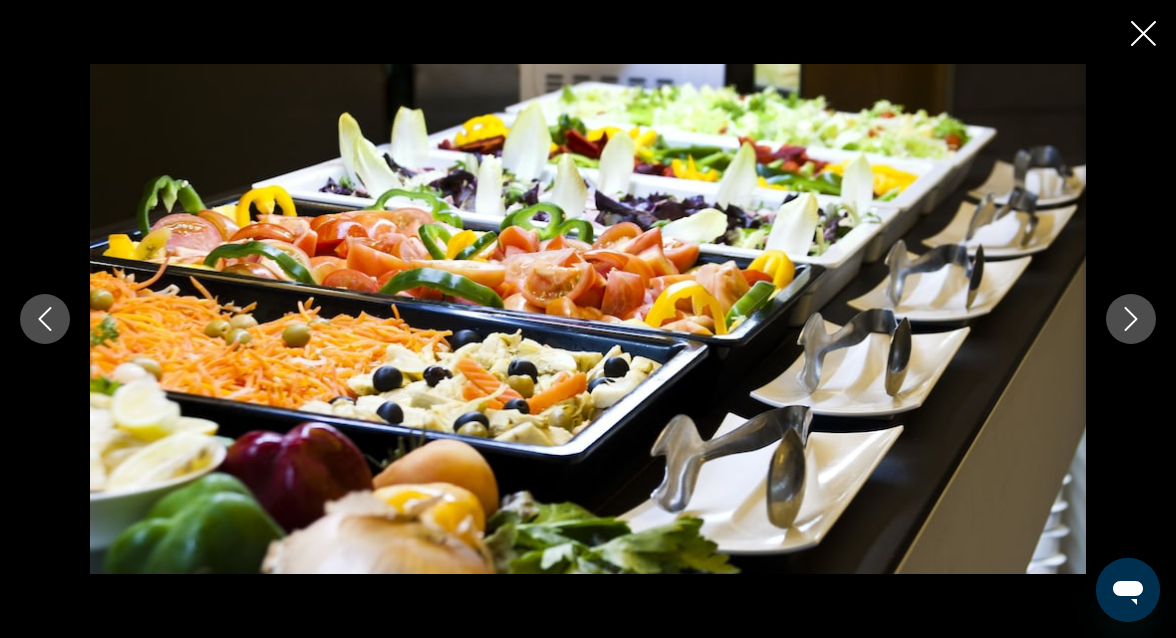 click at bounding box center (1131, 319) 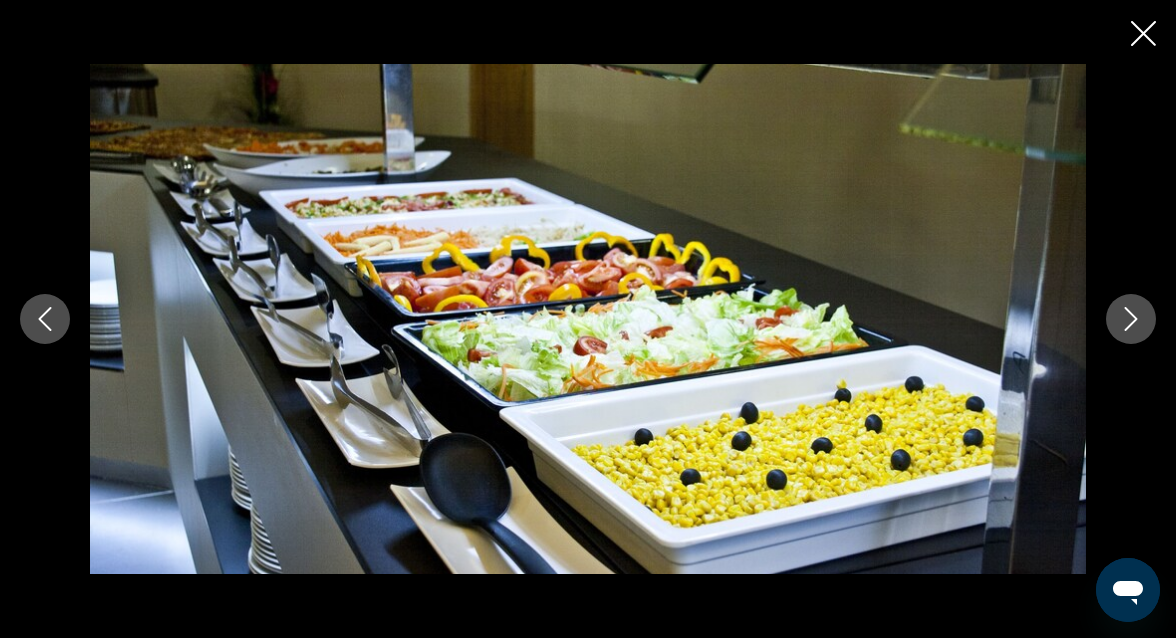 click at bounding box center (1131, 319) 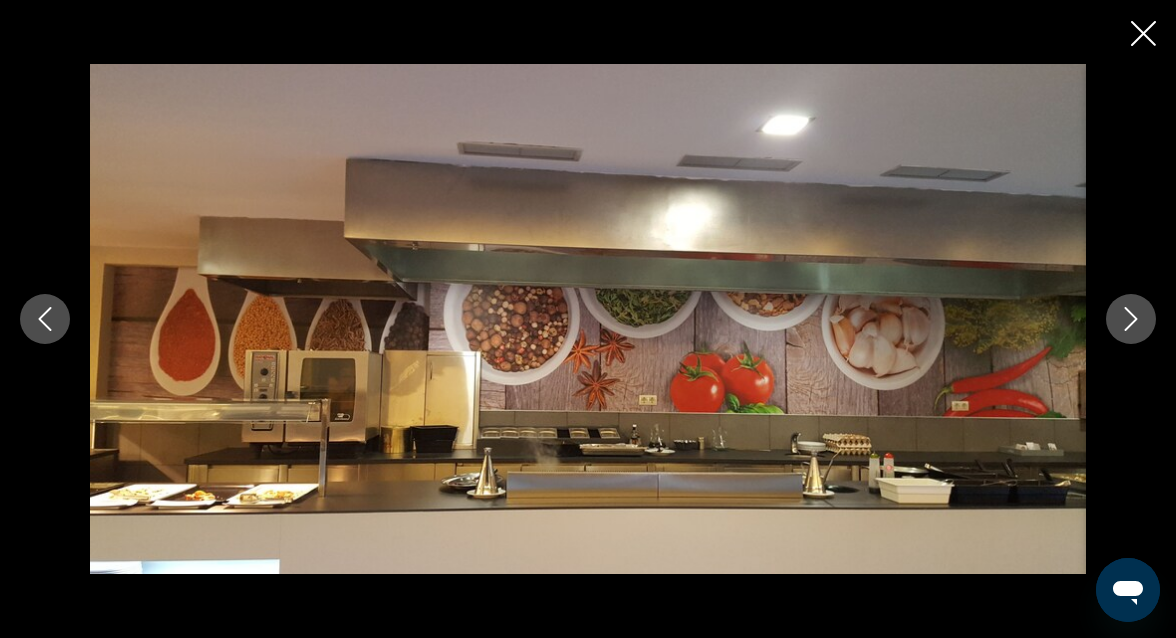click at bounding box center [1131, 319] 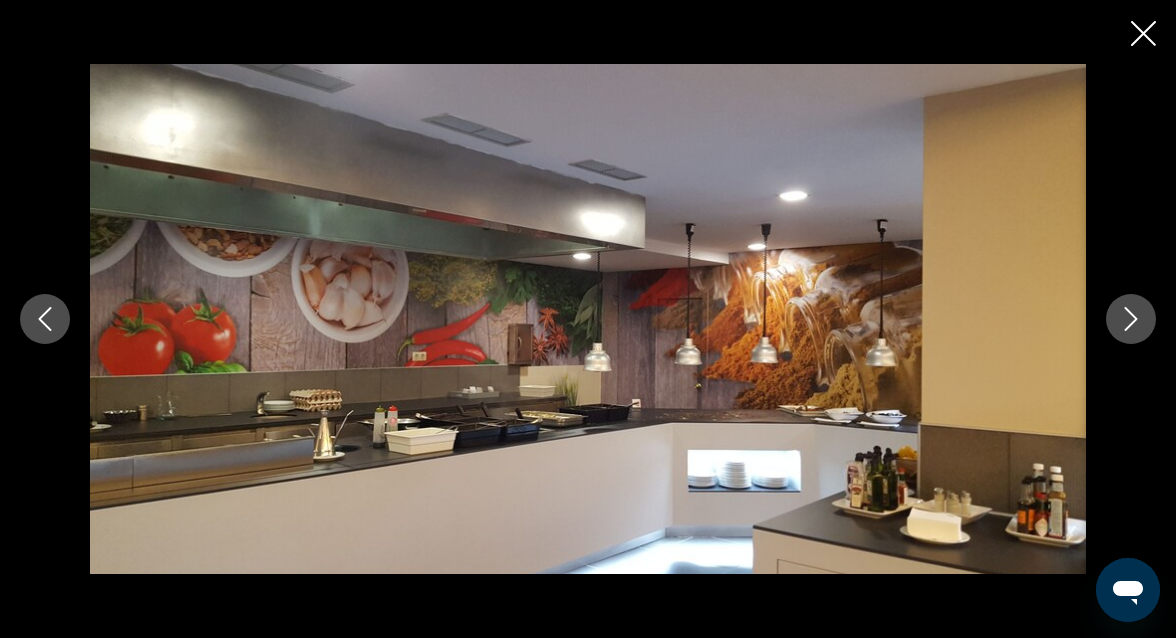 click at bounding box center [1131, 319] 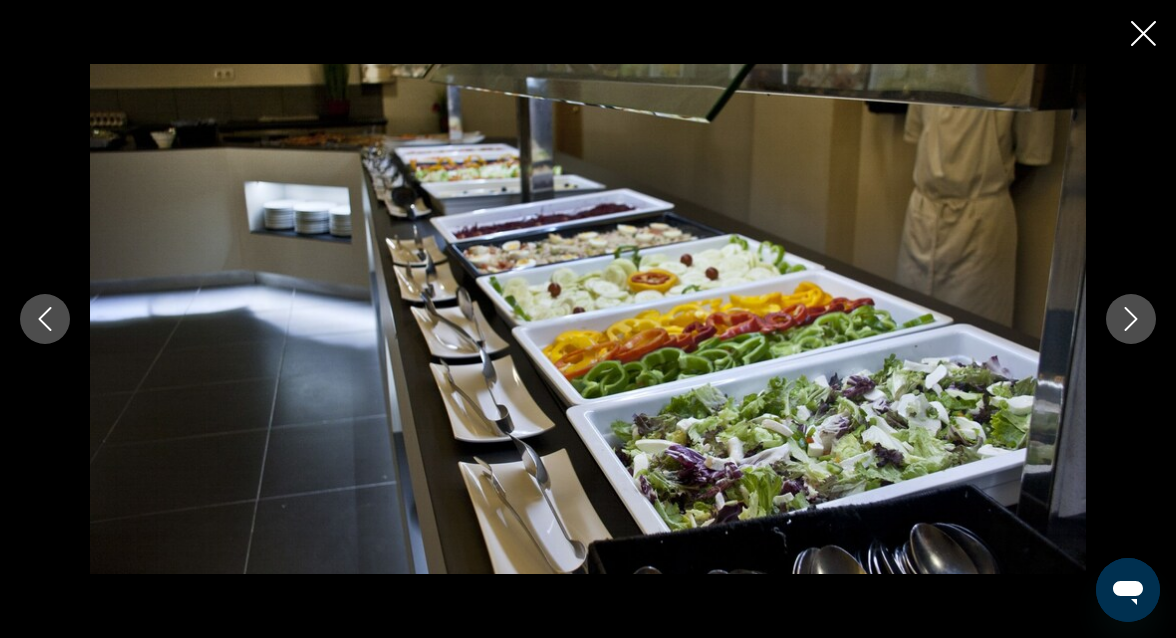click at bounding box center [1131, 319] 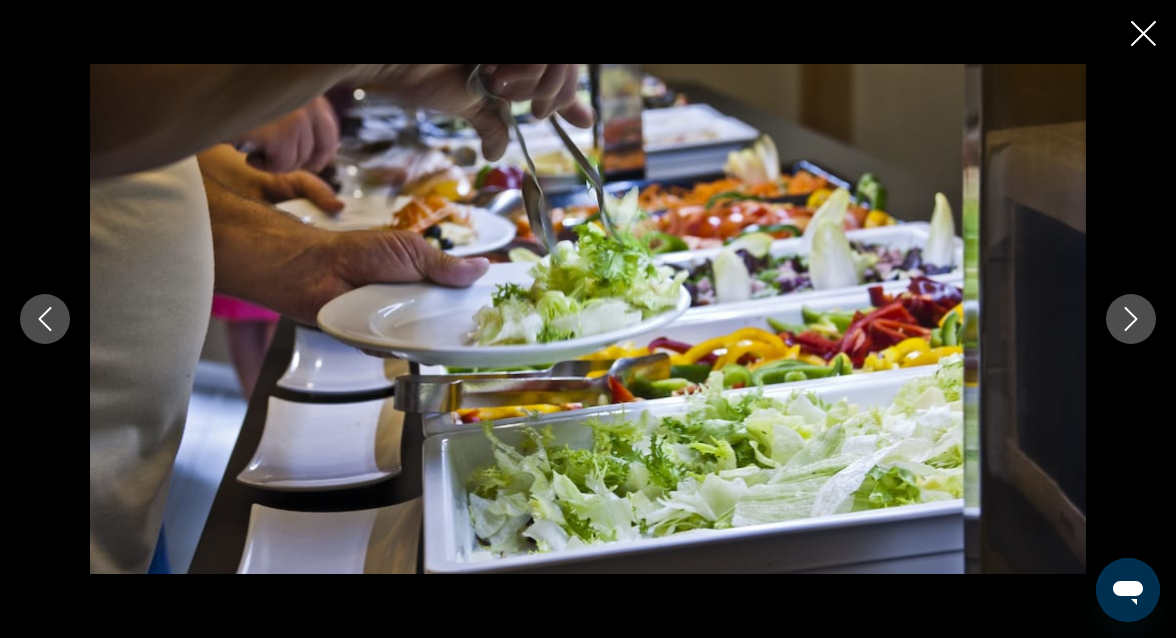click at bounding box center [1131, 319] 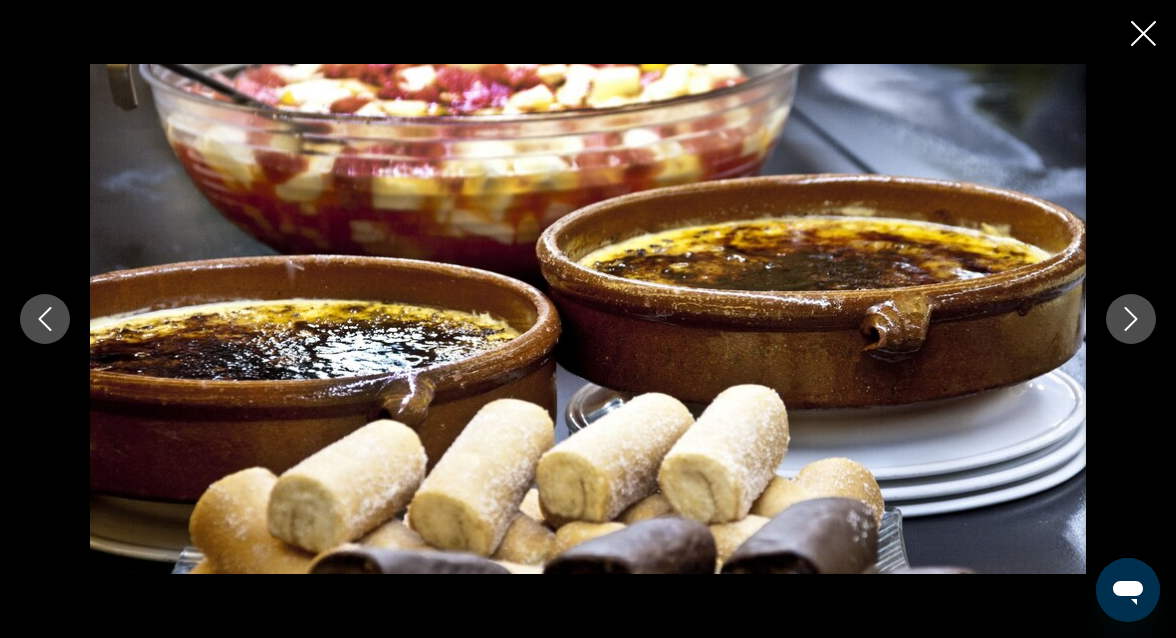 click at bounding box center (1131, 319) 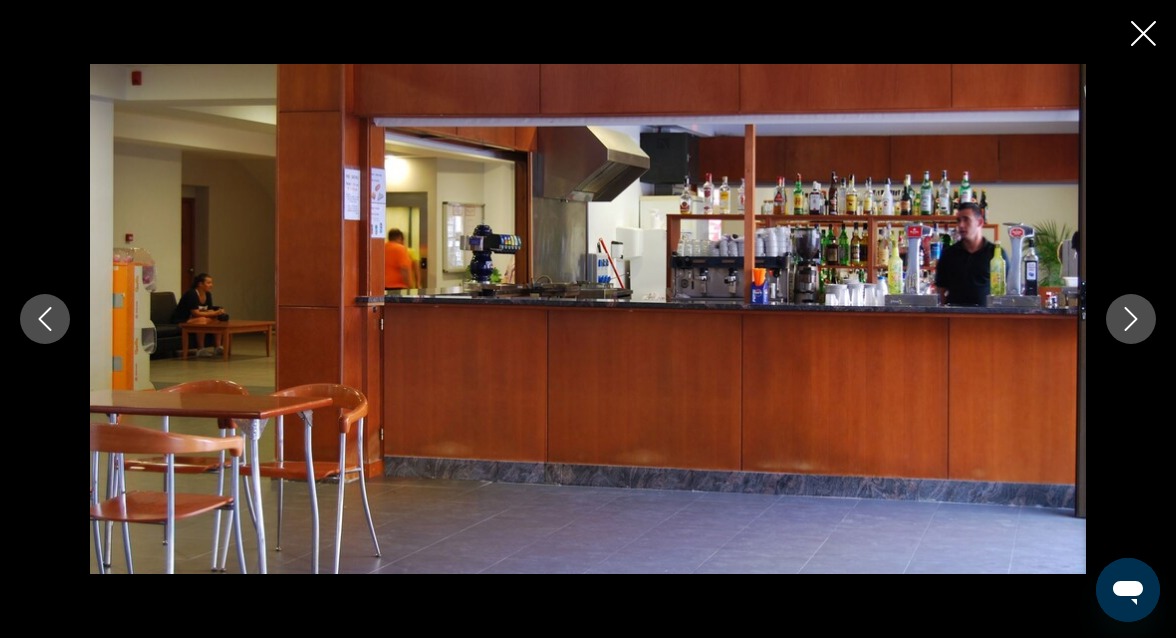 click at bounding box center [1131, 319] 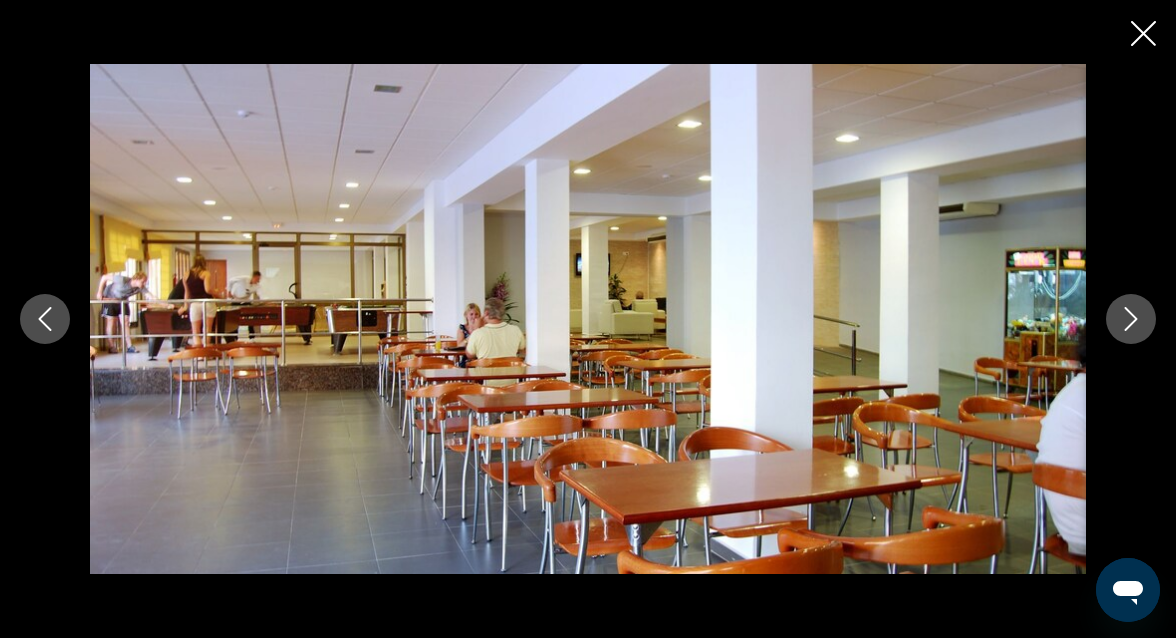 click at bounding box center (1131, 319) 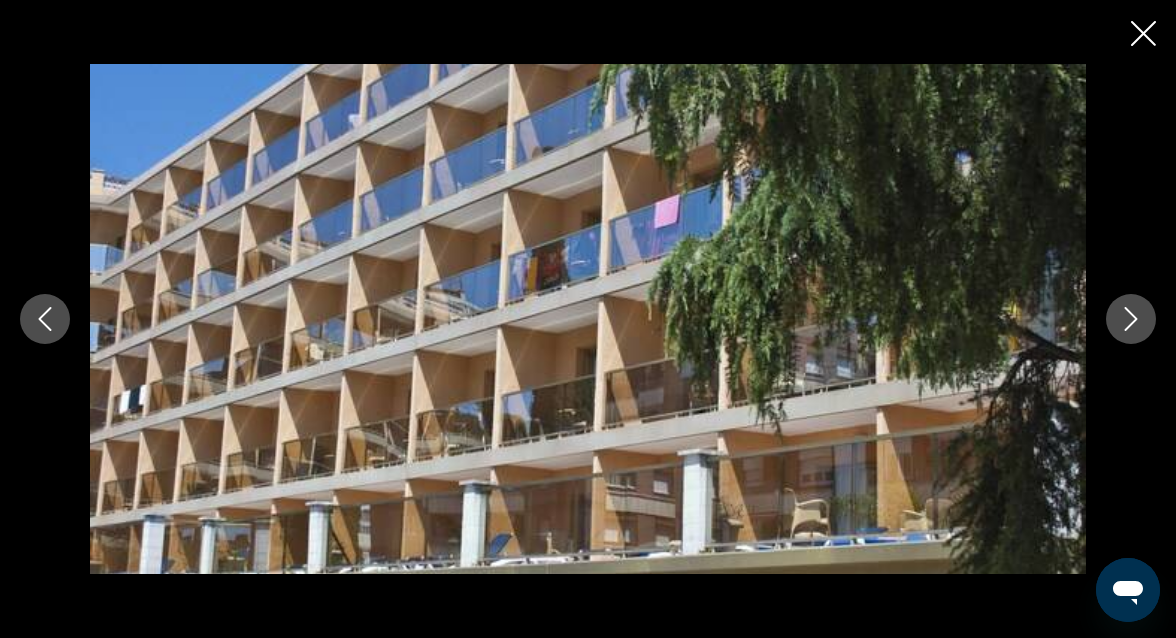 click at bounding box center [1131, 319] 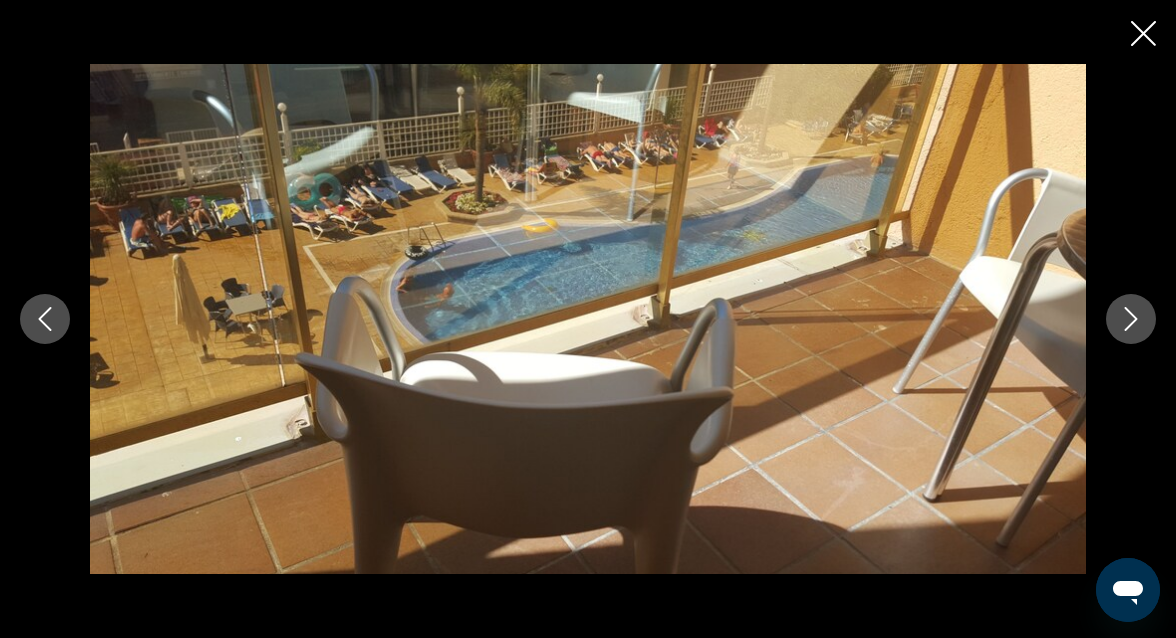 click at bounding box center [1131, 319] 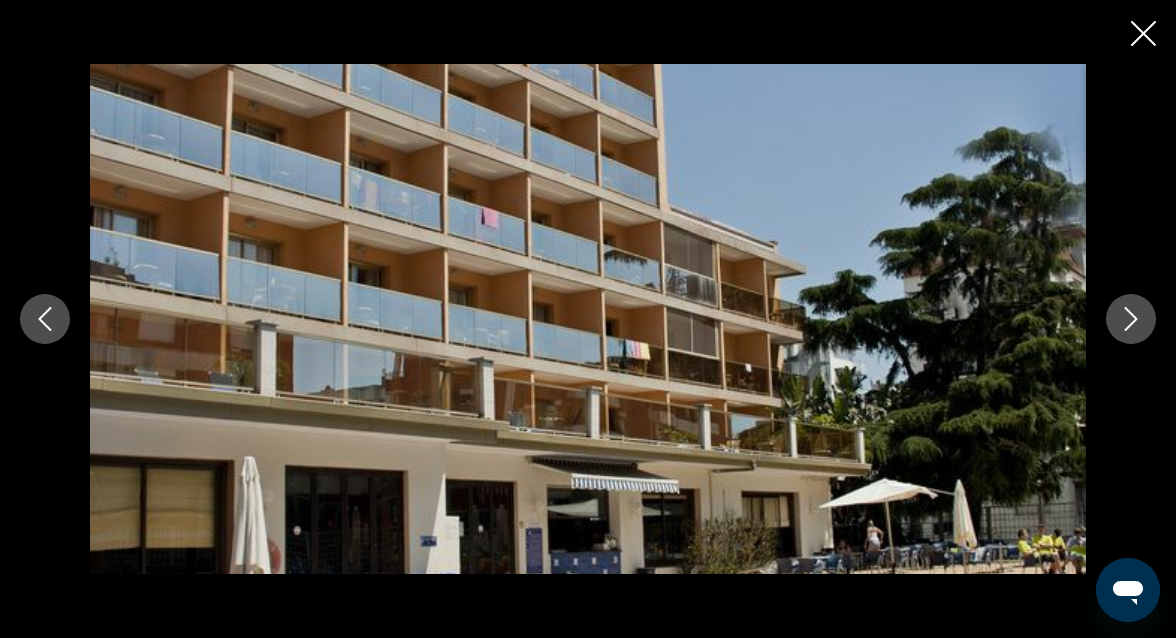 click 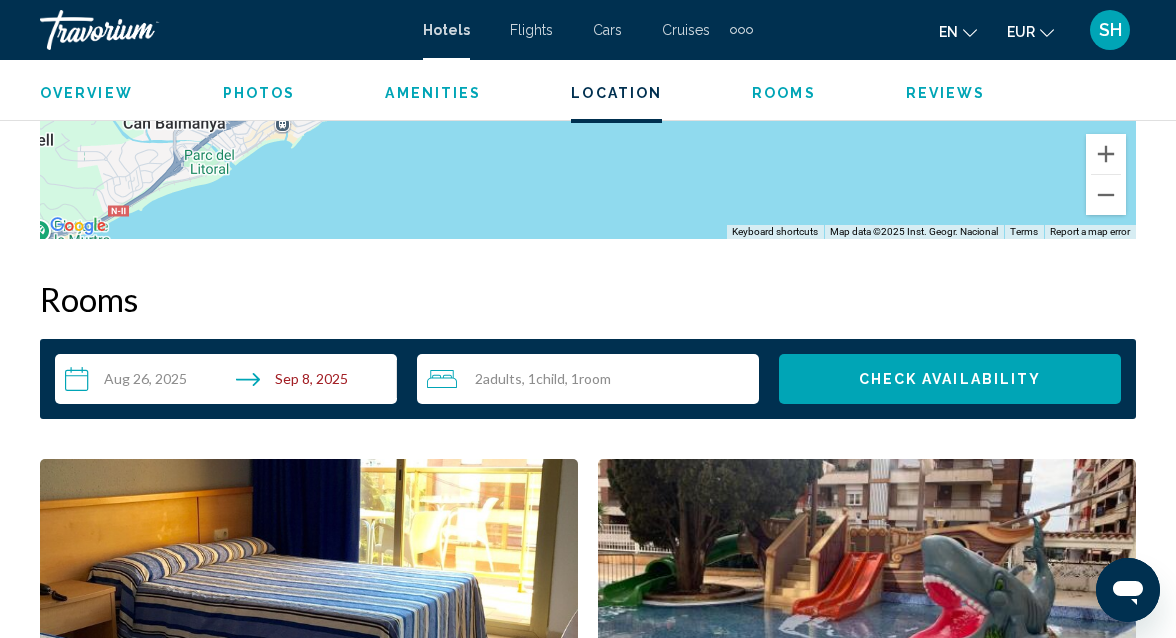 scroll, scrollTop: 2732, scrollLeft: 0, axis: vertical 